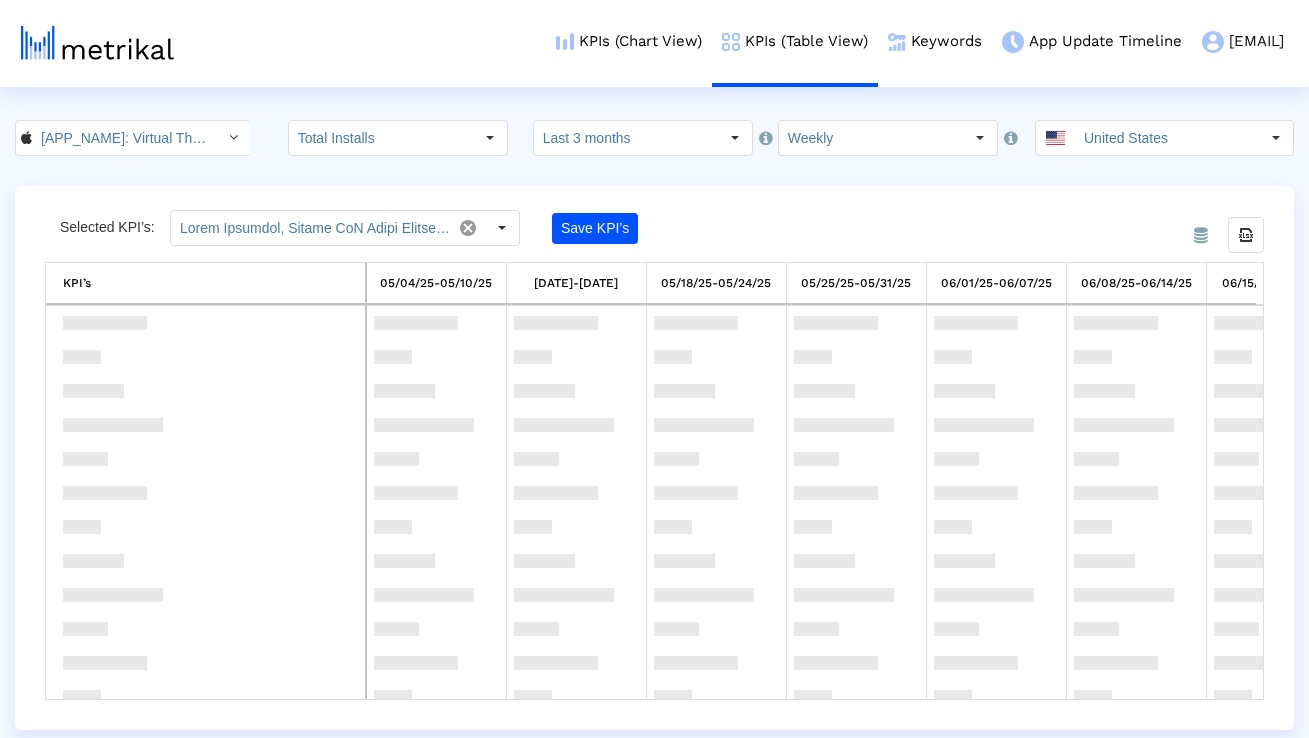 scroll, scrollTop: 0, scrollLeft: 0, axis: both 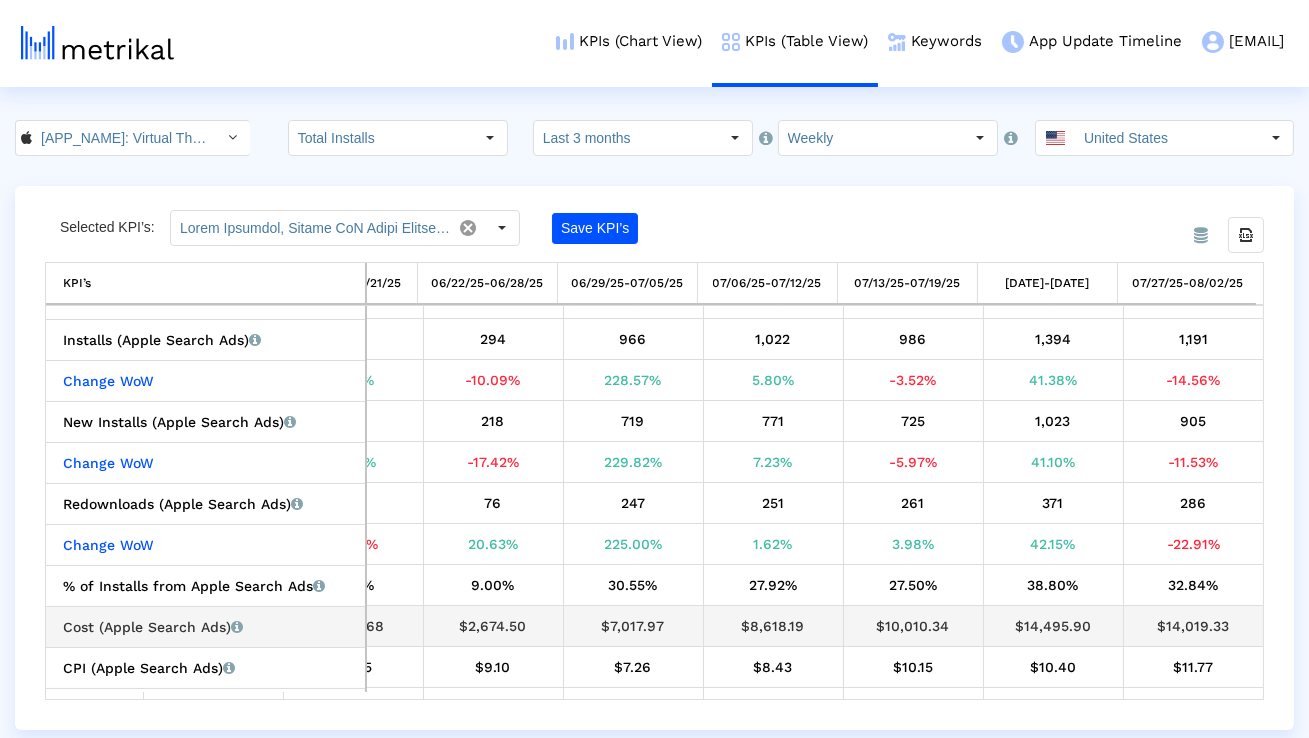 drag, startPoint x: 1232, startPoint y: 630, endPoint x: 1158, endPoint y: 630, distance: 74 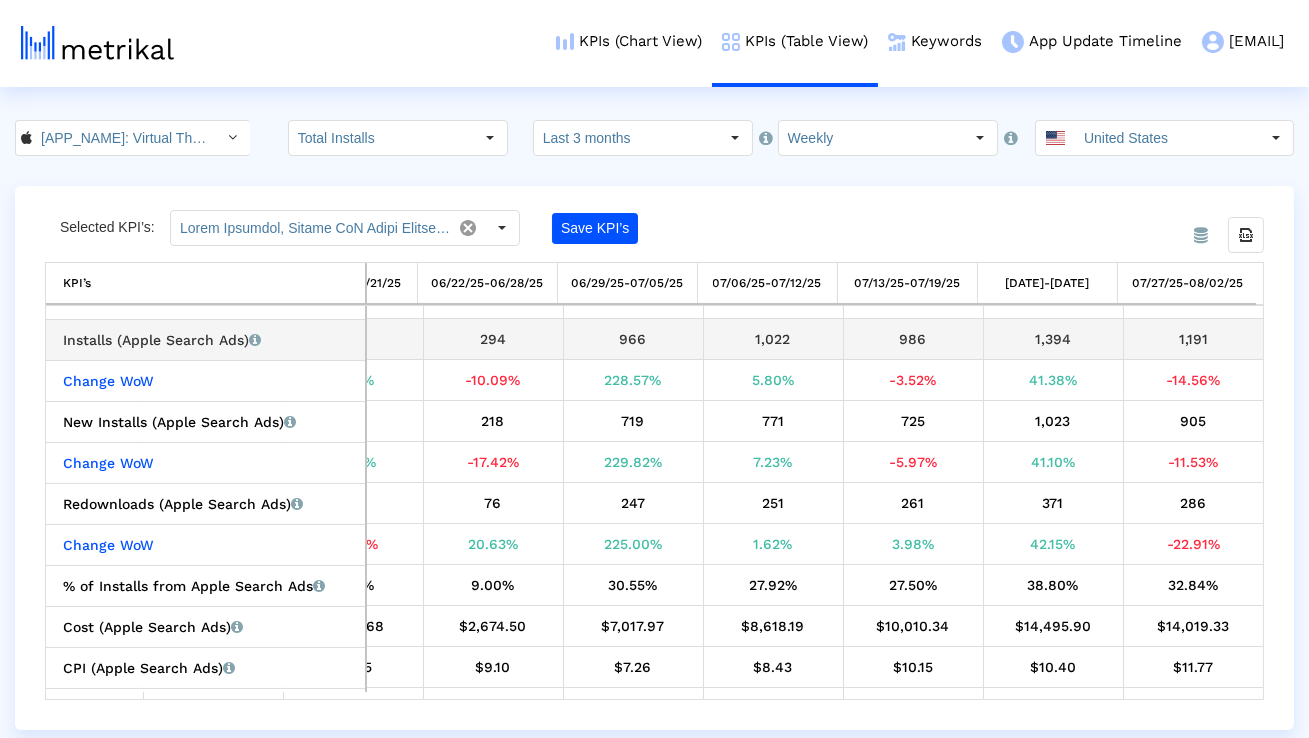 drag, startPoint x: 1212, startPoint y: 353, endPoint x: 1134, endPoint y: 351, distance: 78.025635 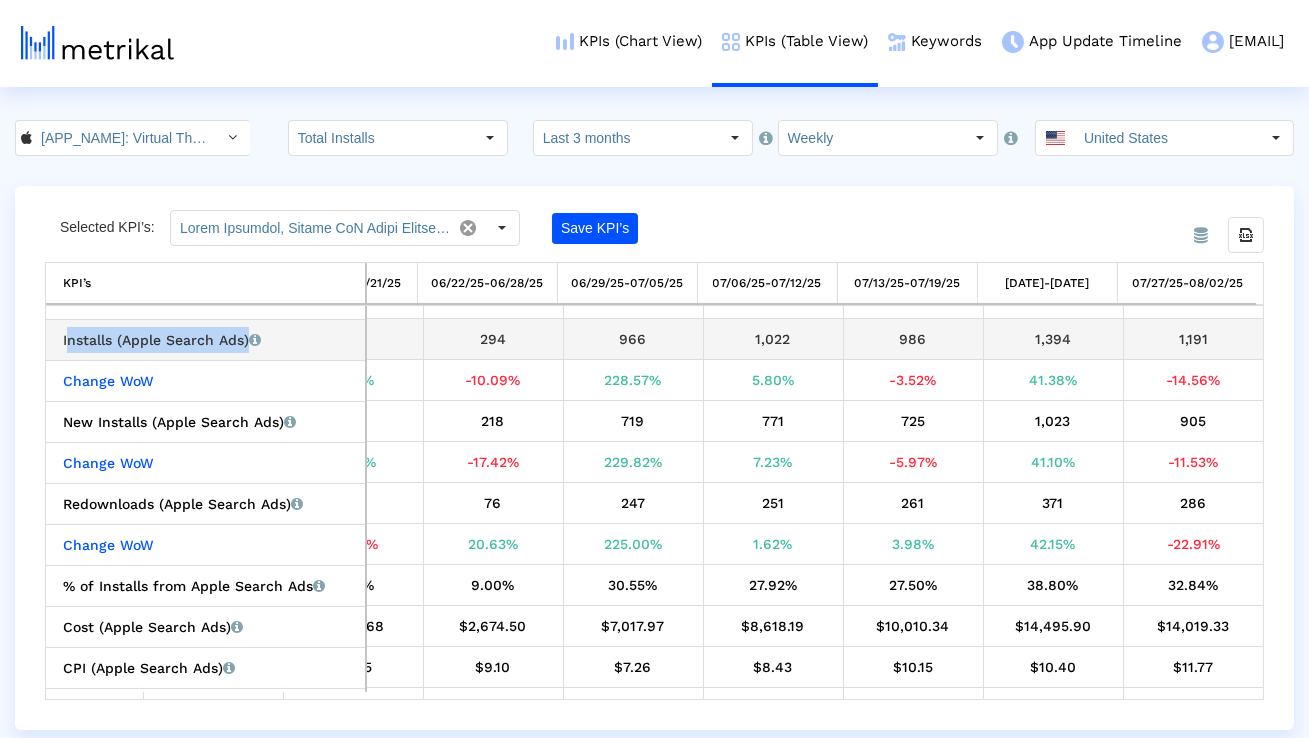 drag, startPoint x: 275, startPoint y: 340, endPoint x: 54, endPoint y: 341, distance: 221.00226 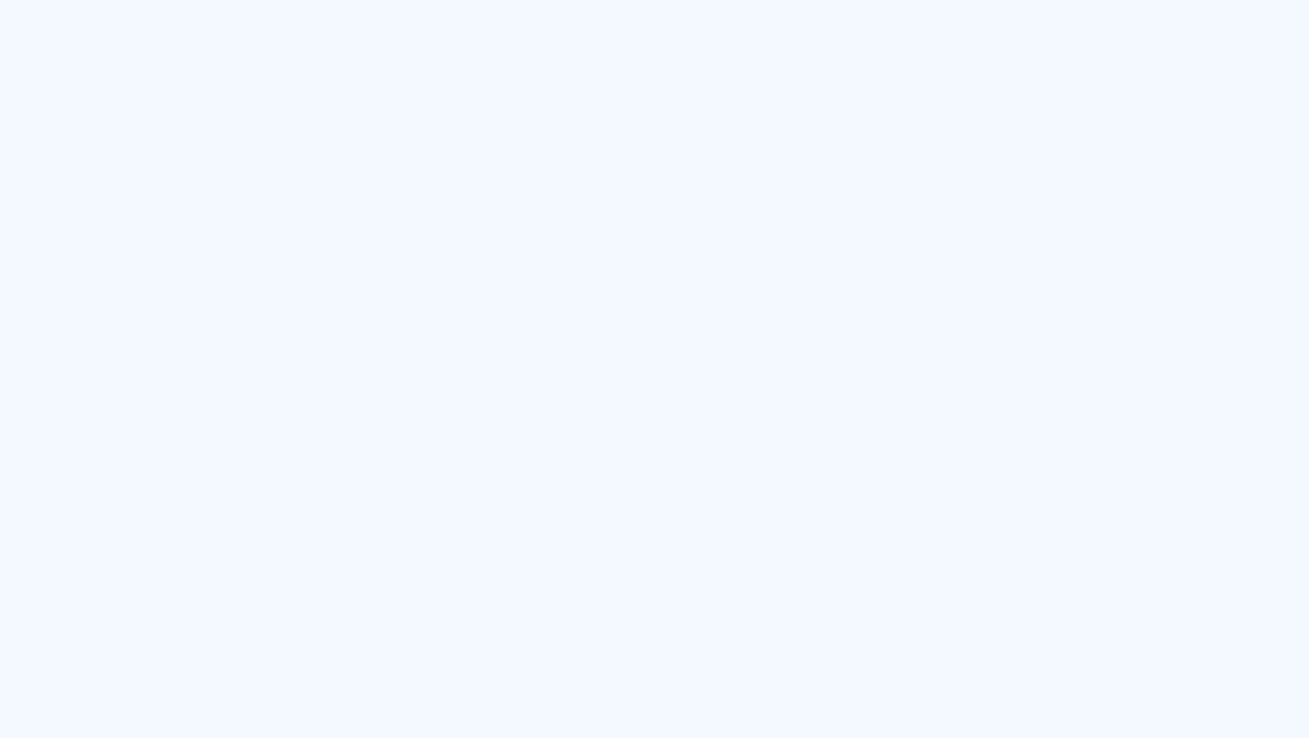 scroll, scrollTop: 0, scrollLeft: 0, axis: both 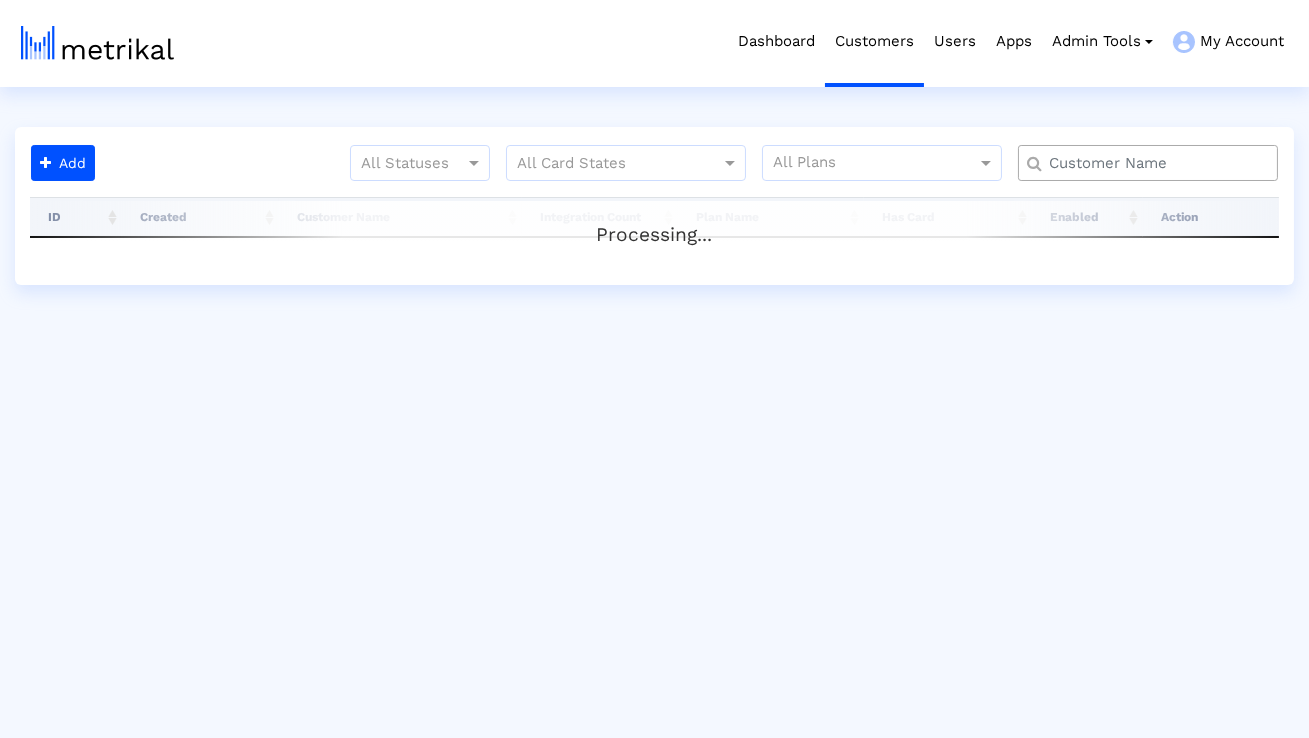 click 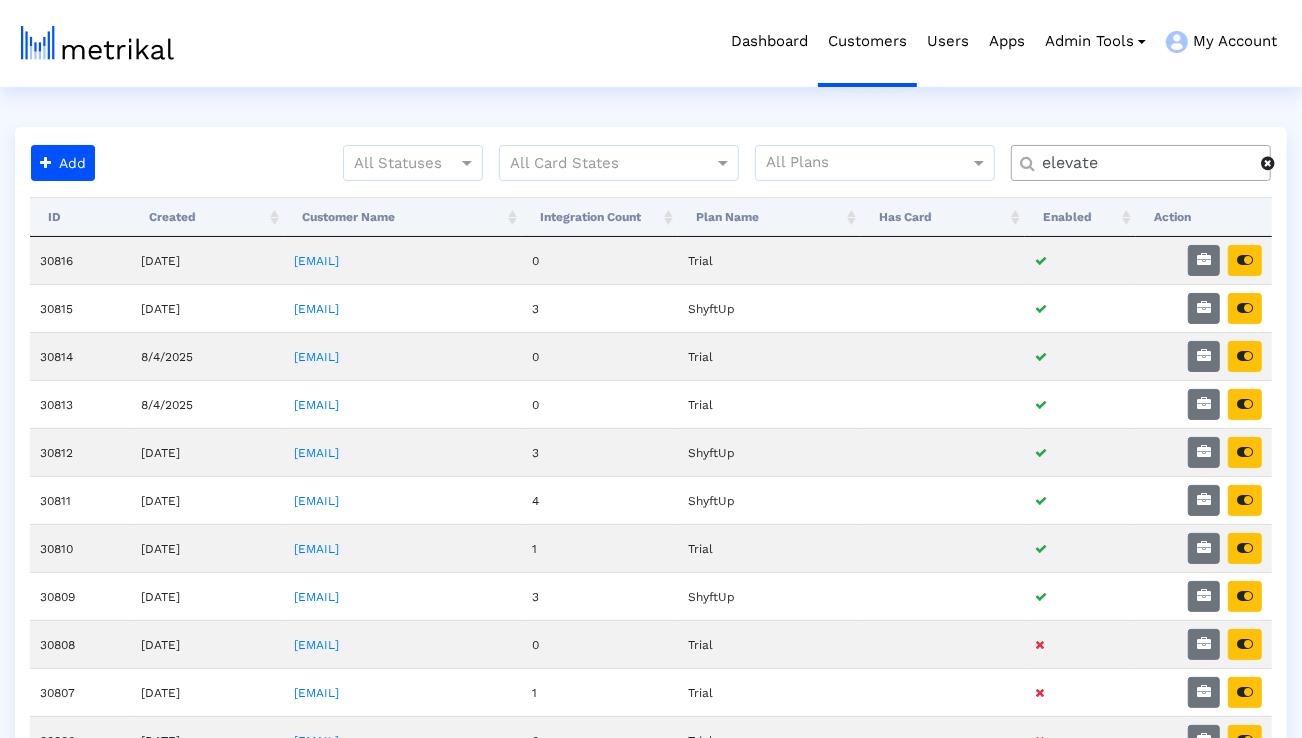 type on "elevate" 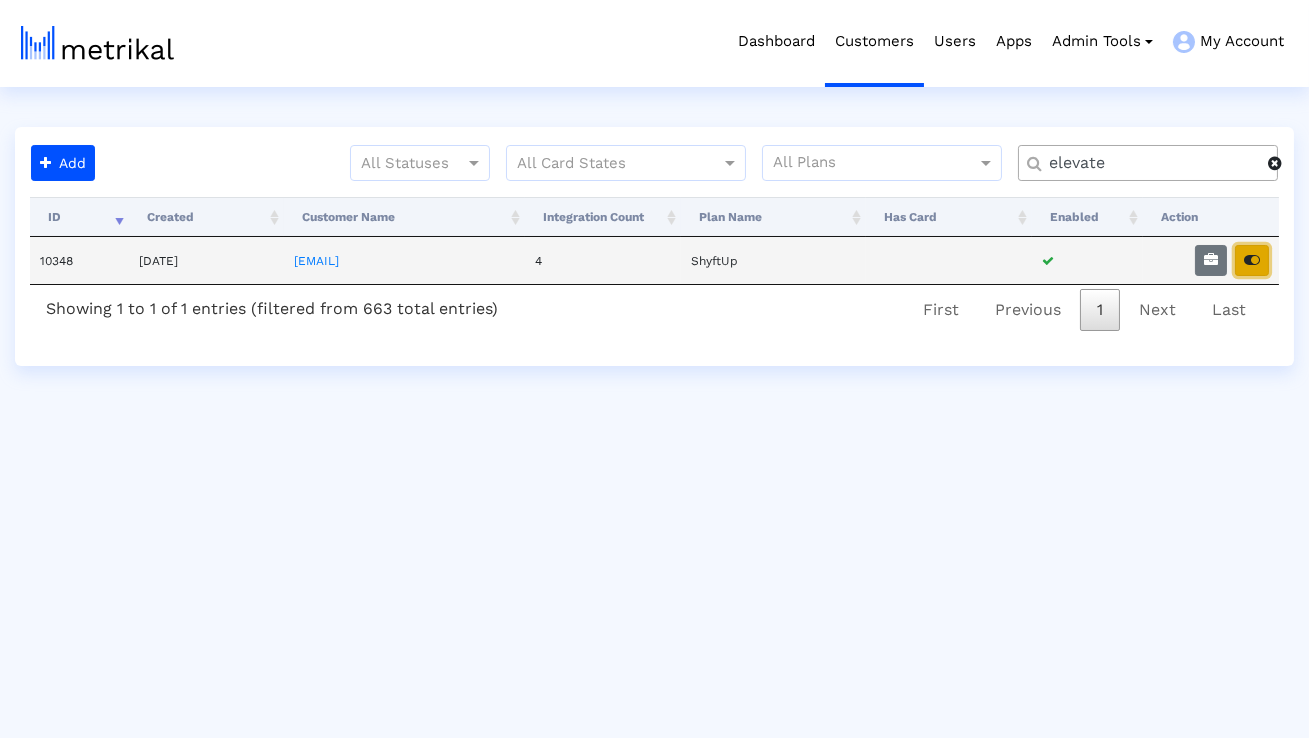 click at bounding box center (1252, 260) 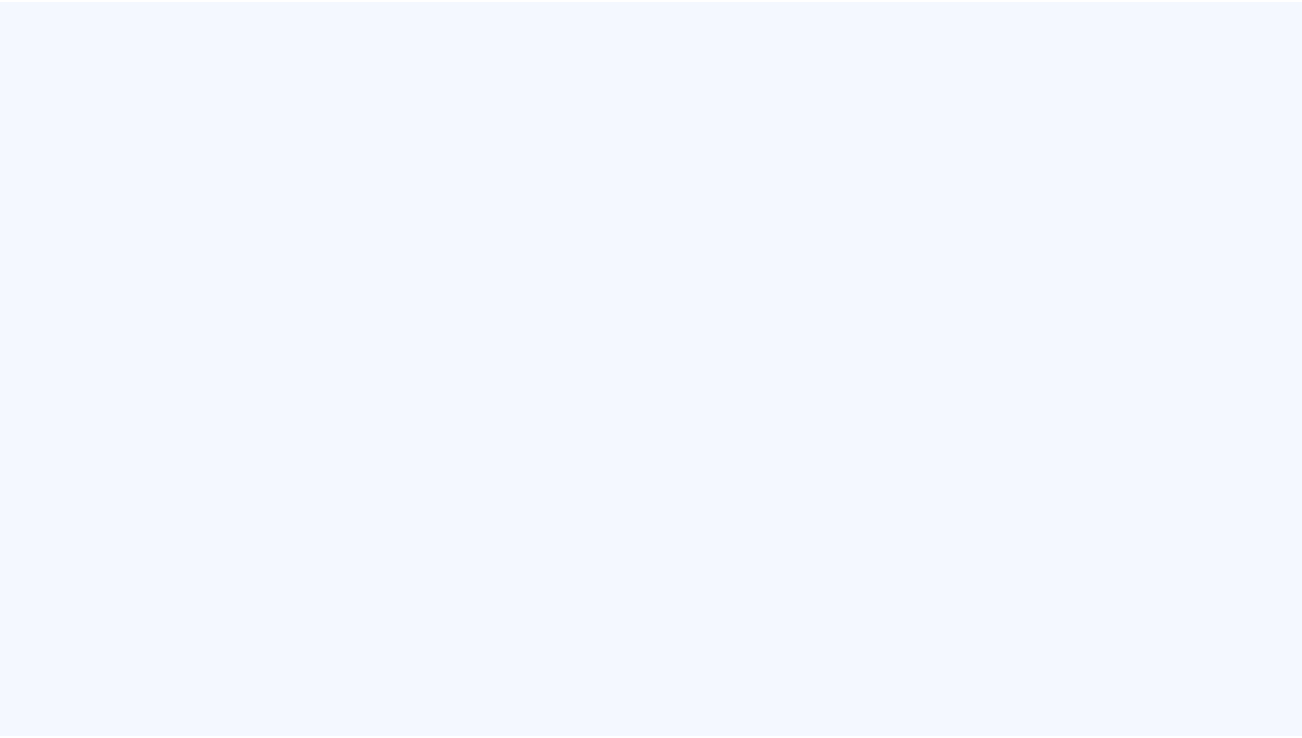 scroll, scrollTop: 0, scrollLeft: 0, axis: both 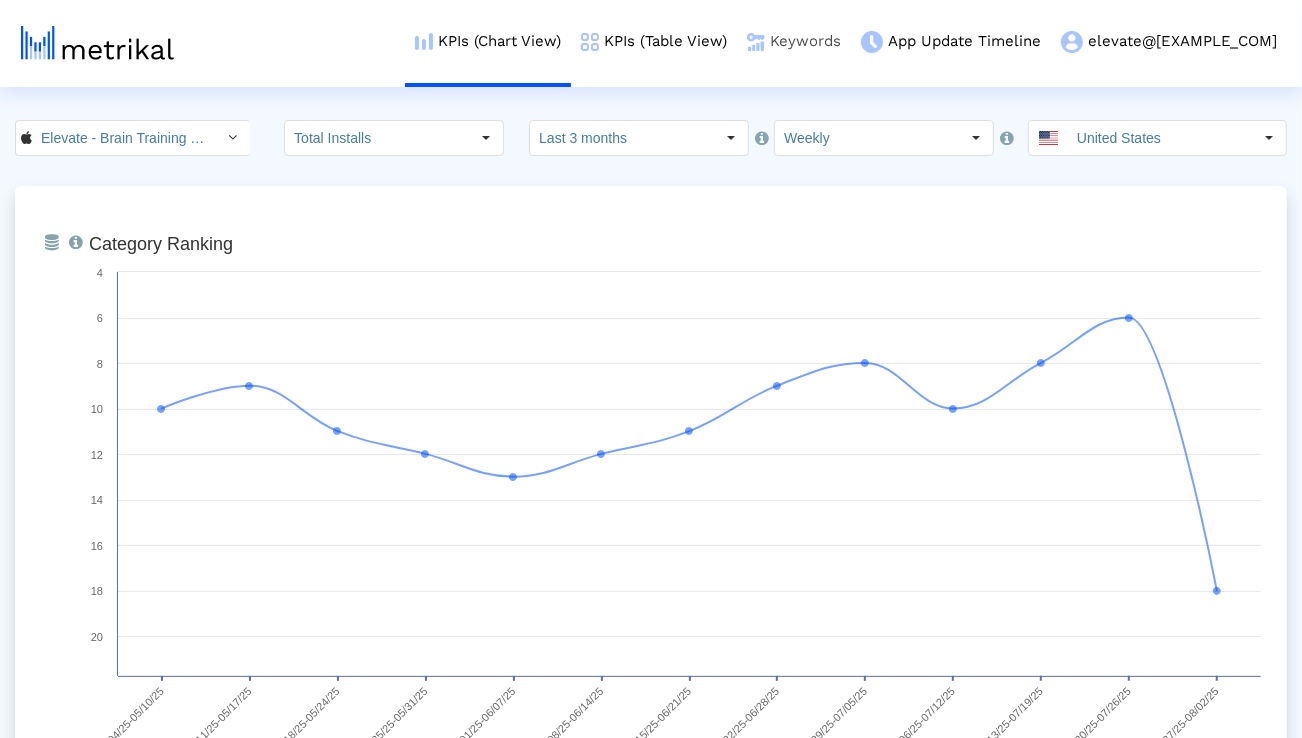 click on "Keywords" at bounding box center (794, 41) 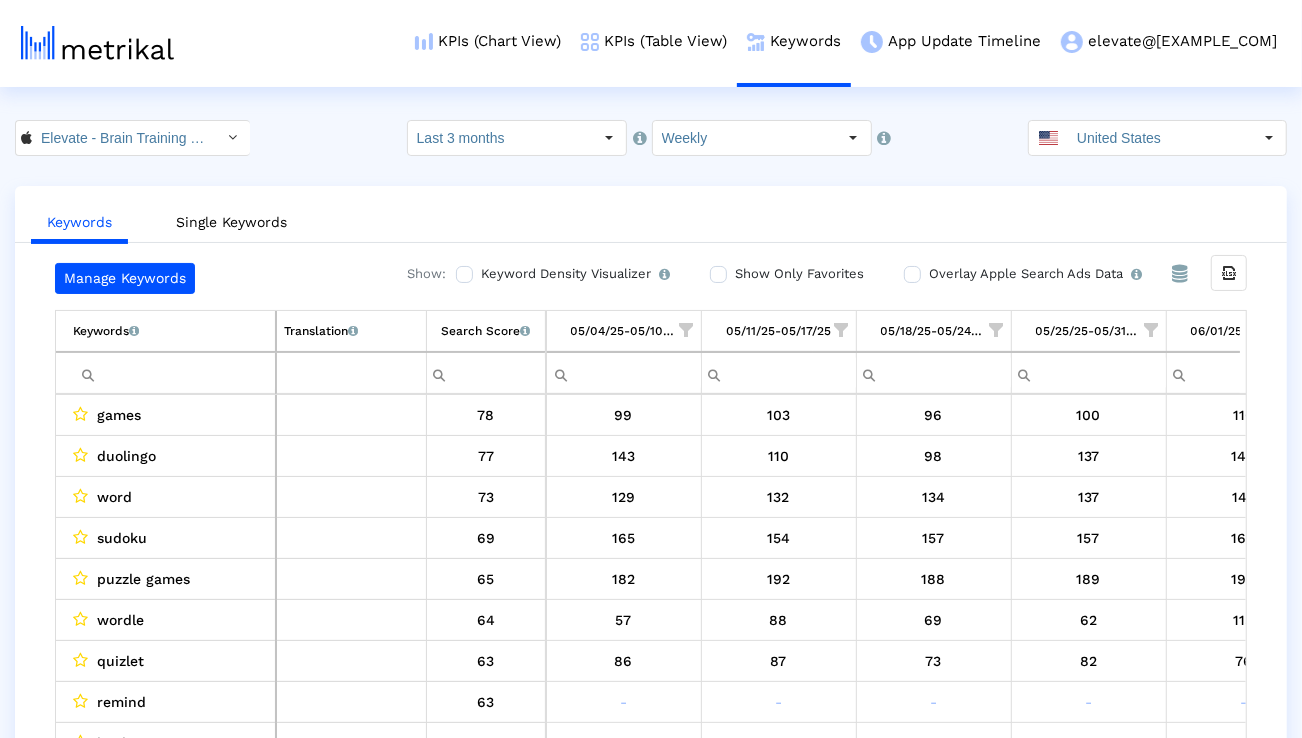 scroll, scrollTop: 0, scrollLeft: 1320, axis: horizontal 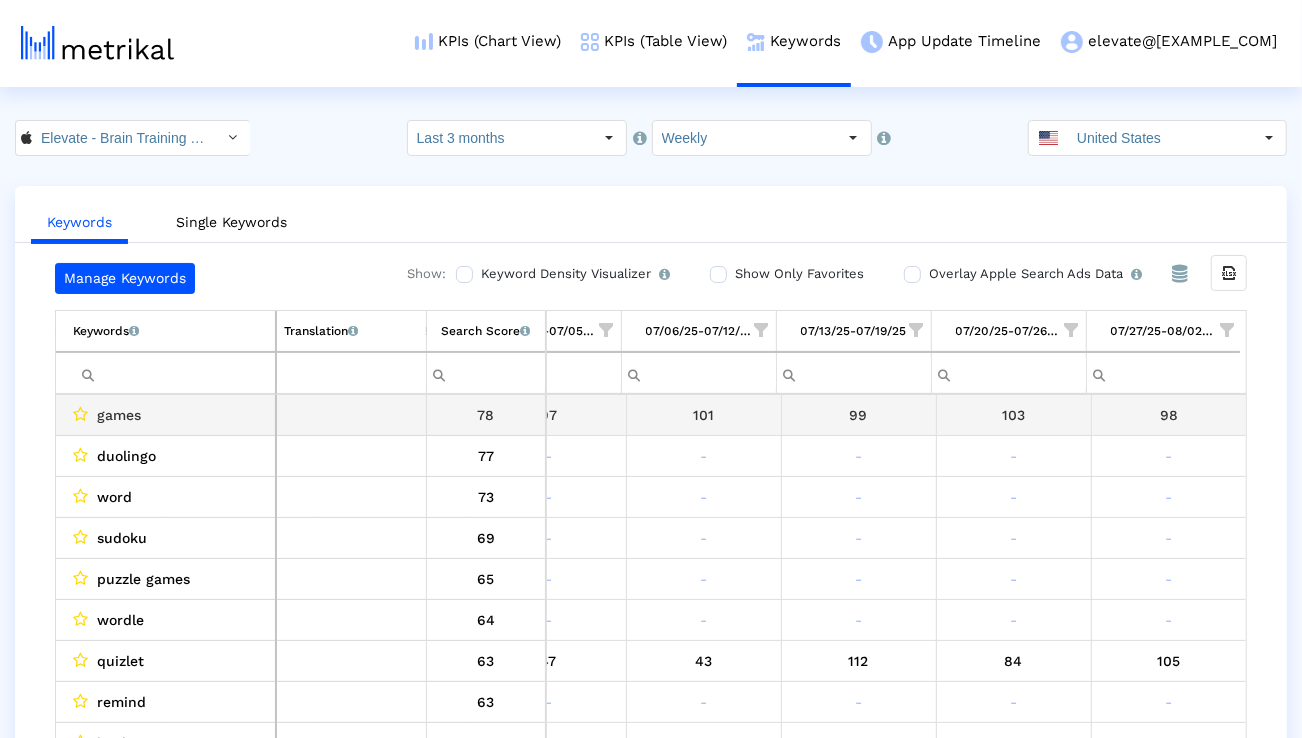 click on "games" at bounding box center (166, 415) 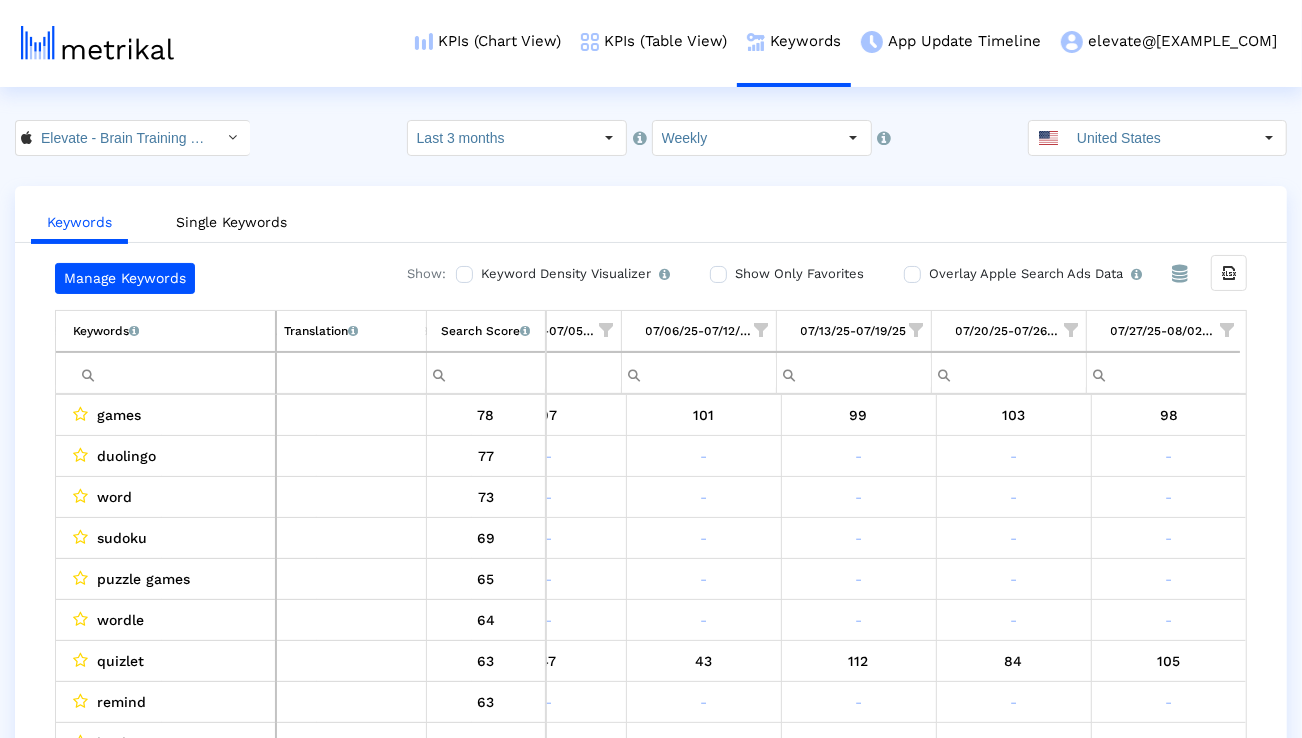 click at bounding box center [174, 373] 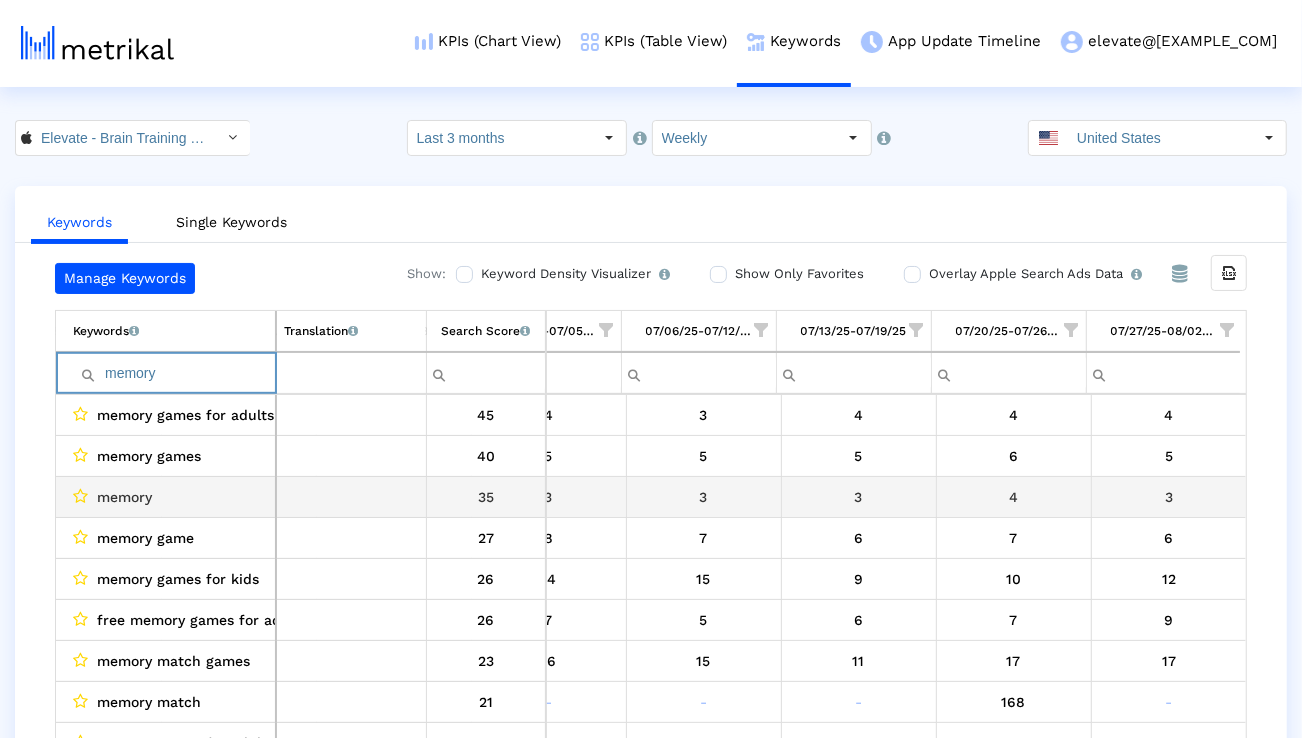 scroll, scrollTop: 0, scrollLeft: 1321, axis: horizontal 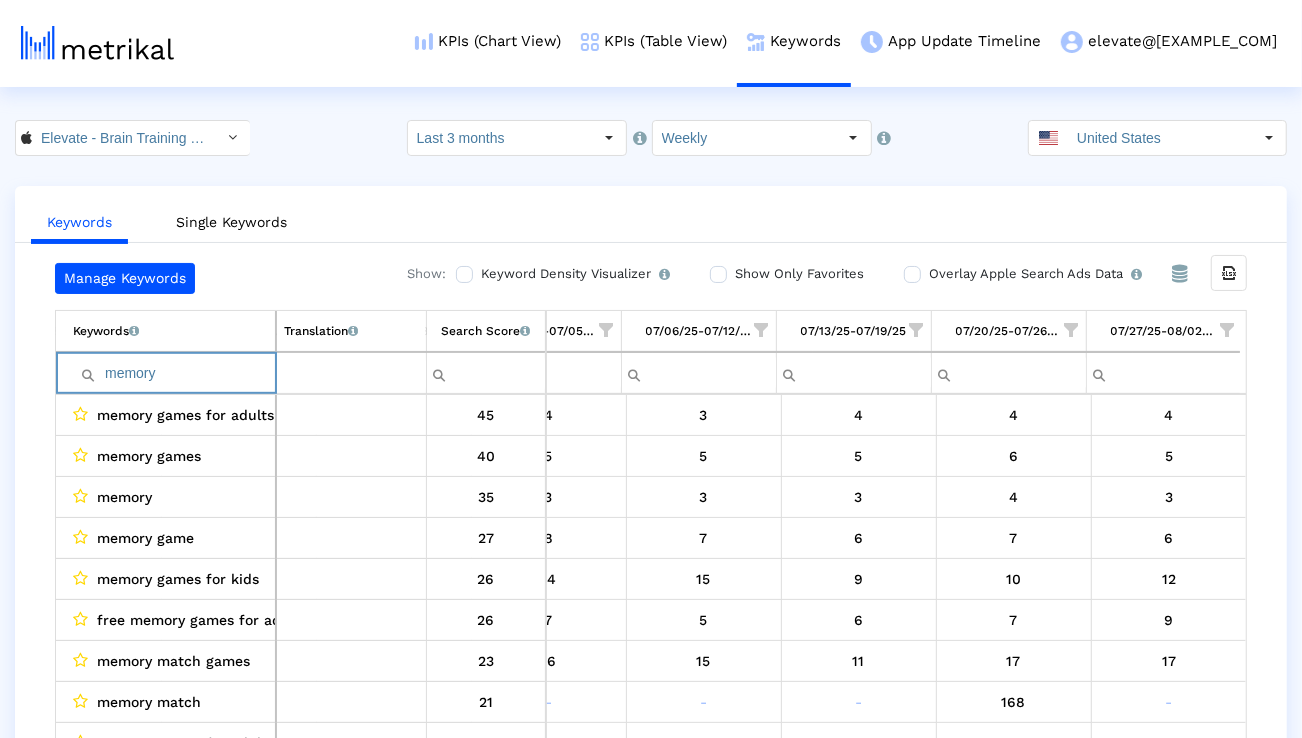 click on "memory" at bounding box center [174, 373] 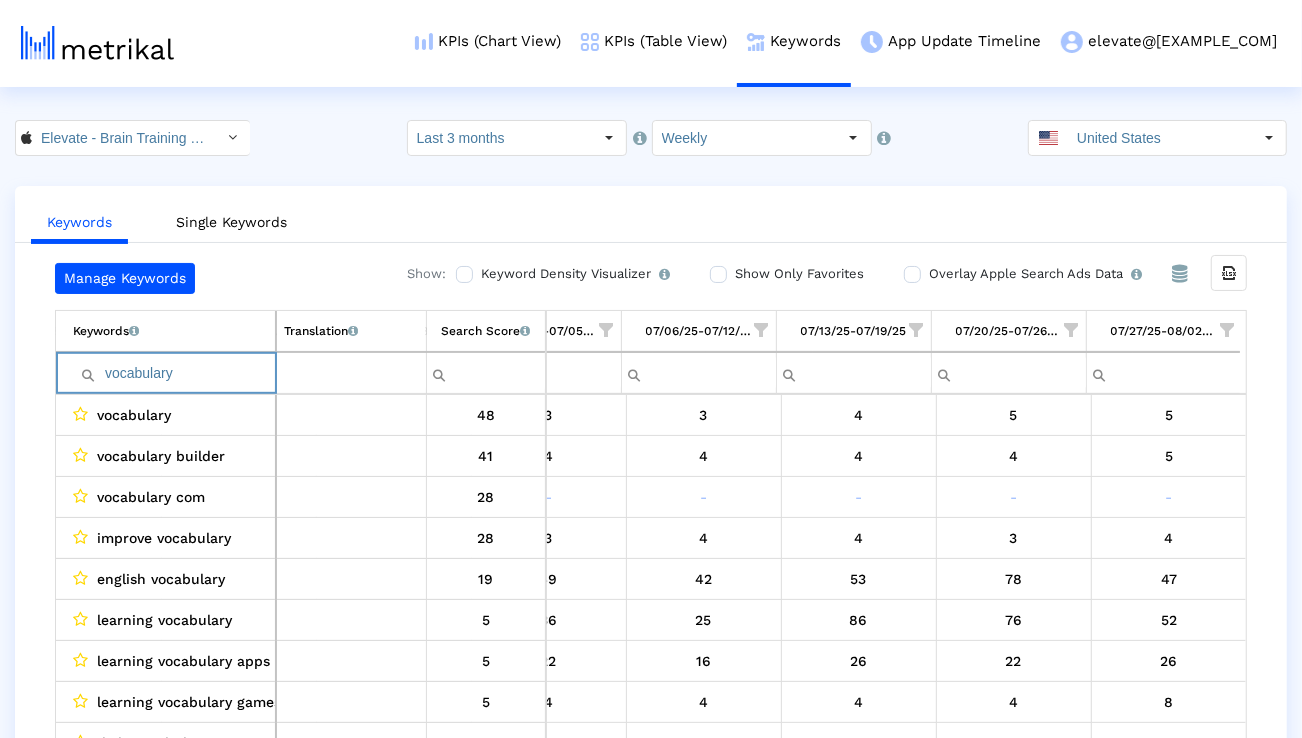 click on "Keywords   List of keywords that are currently being tracked in Mobile Action." at bounding box center (166, 331) 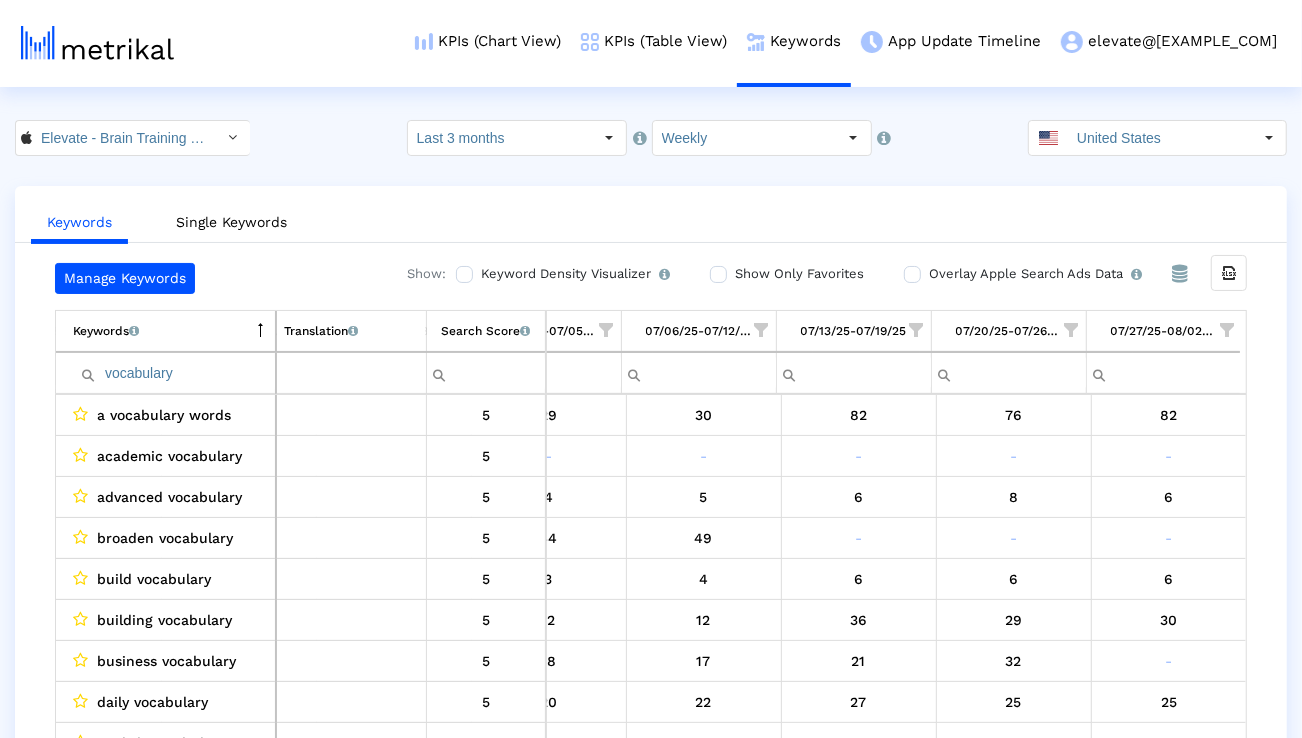 click on "vocabulary" at bounding box center (174, 373) 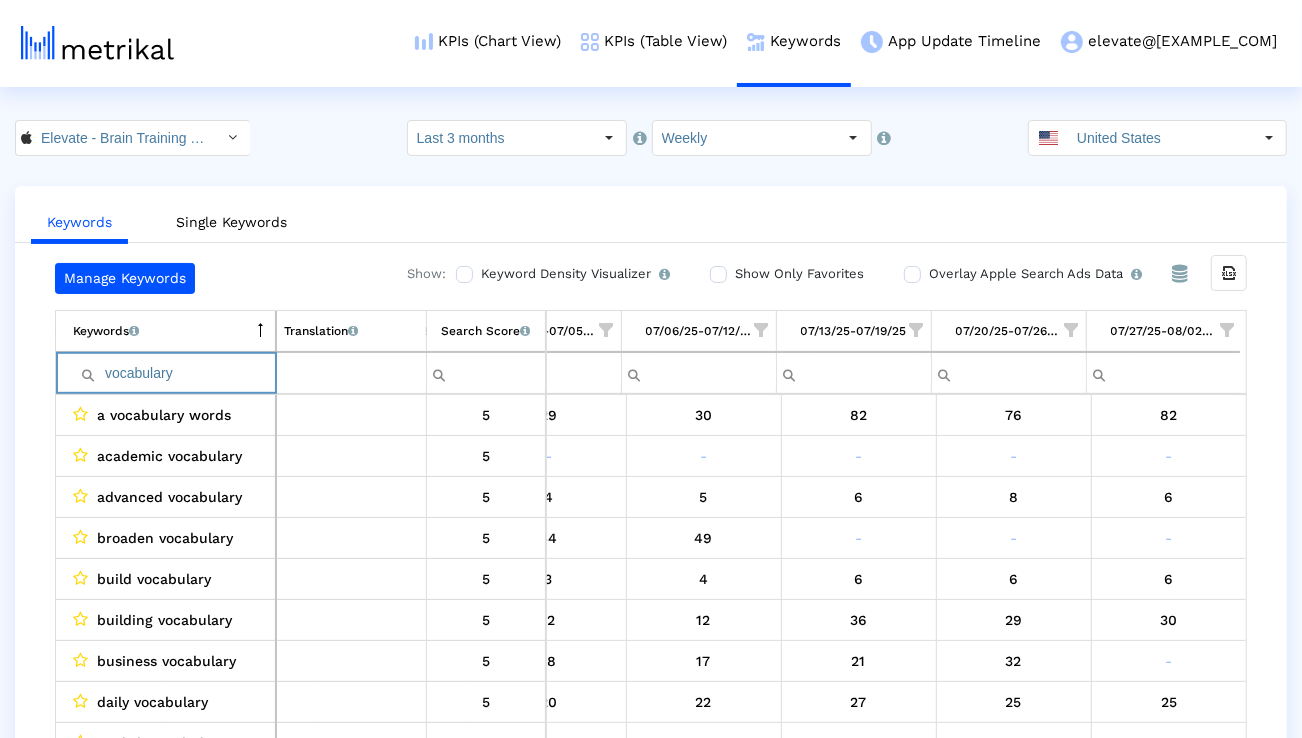 click on "vocabulary" at bounding box center [174, 373] 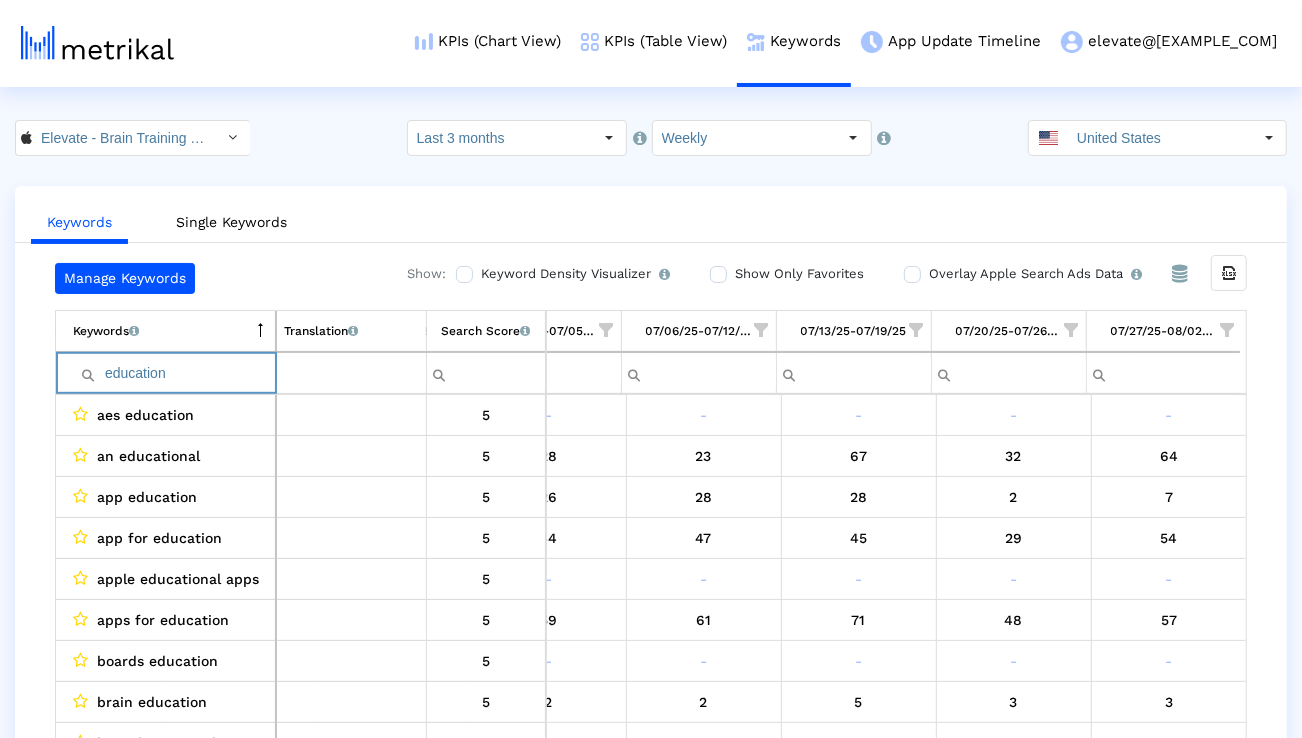 click on "education" at bounding box center [174, 373] 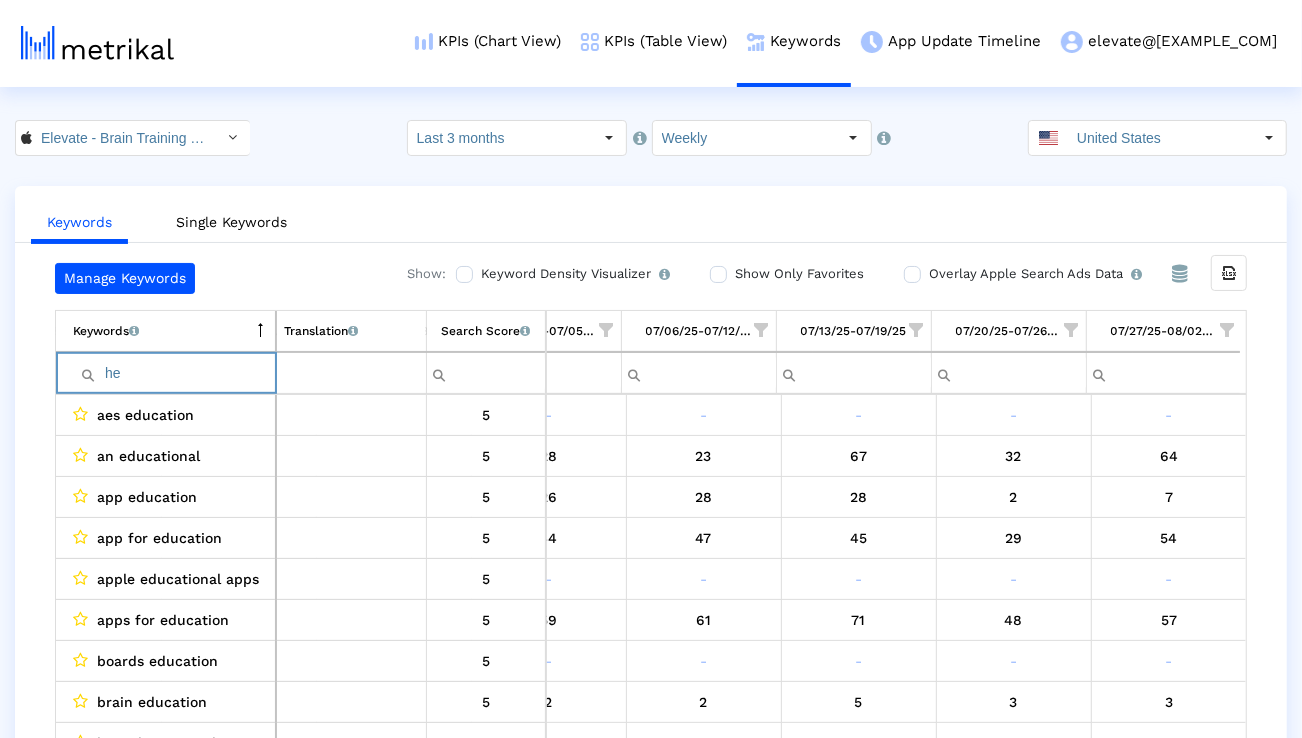 type on "h" 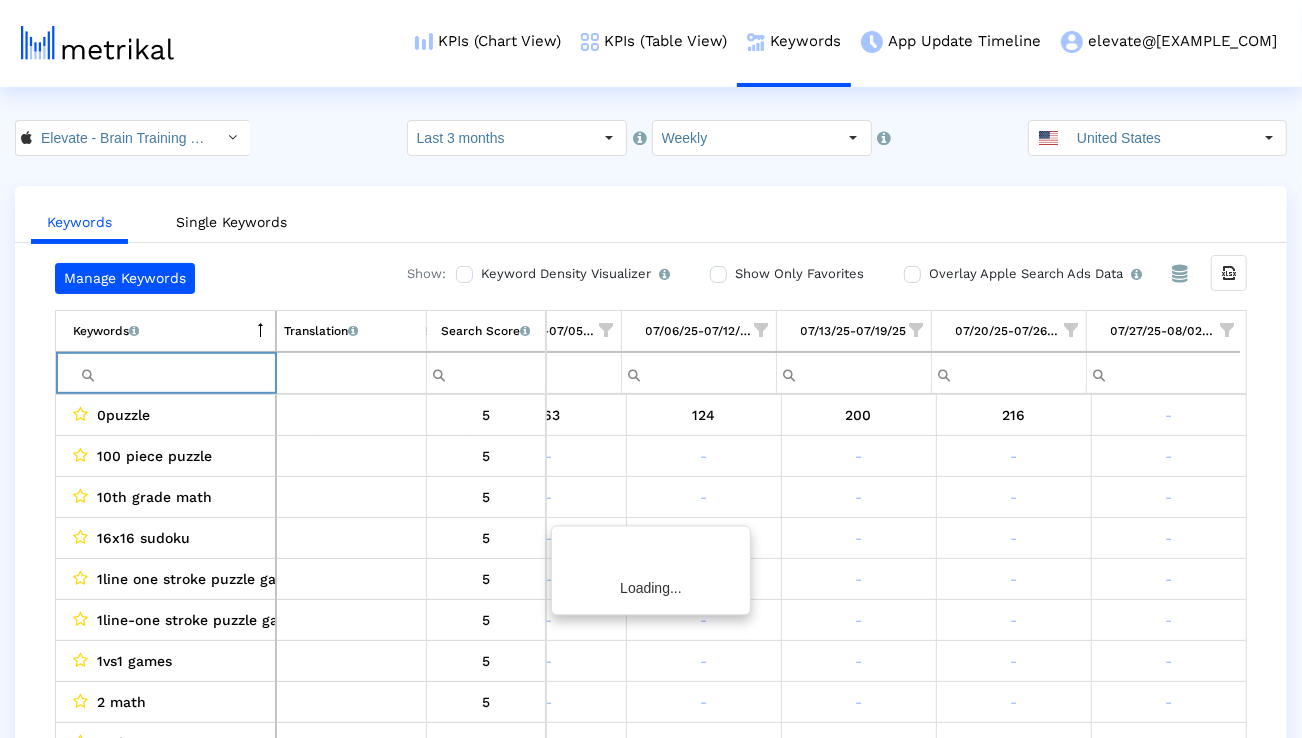 type 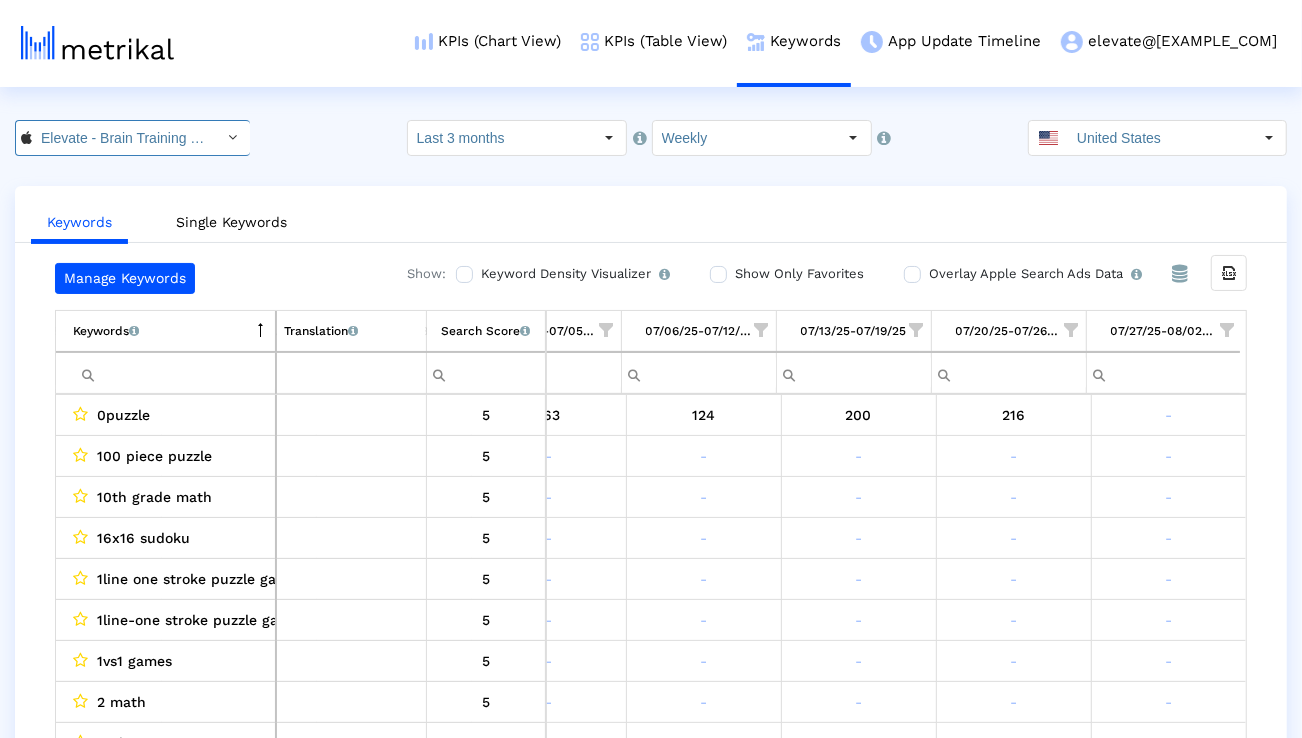 click 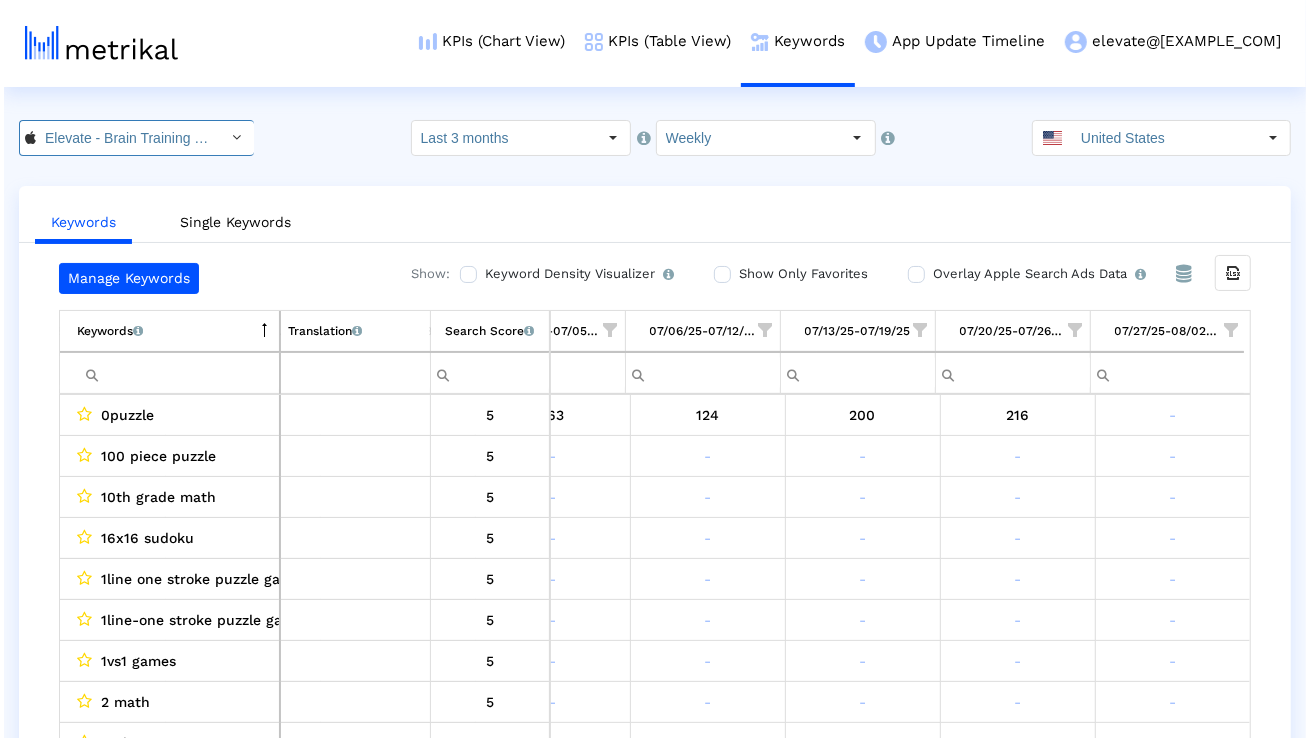 scroll, scrollTop: 0, scrollLeft: 145, axis: horizontal 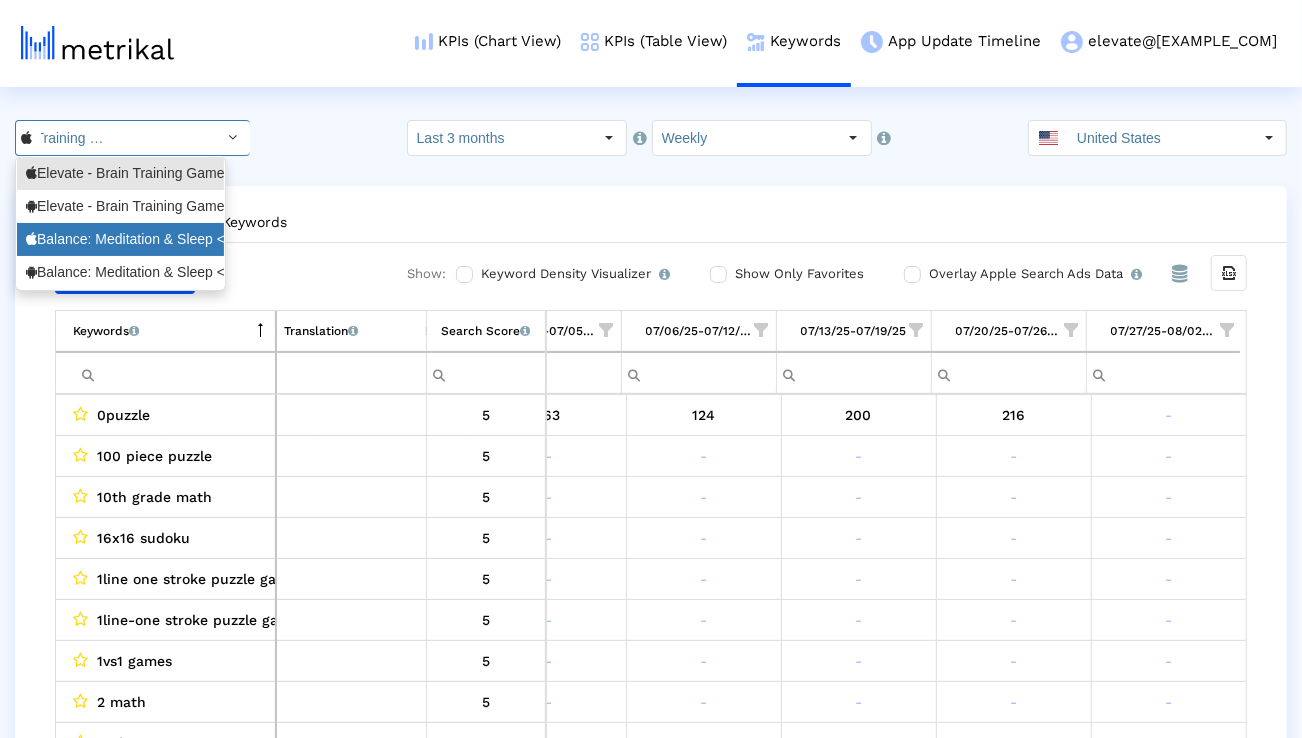 click on "Balance: Meditation & Sleep <1361356590>" at bounding box center (120, 239) 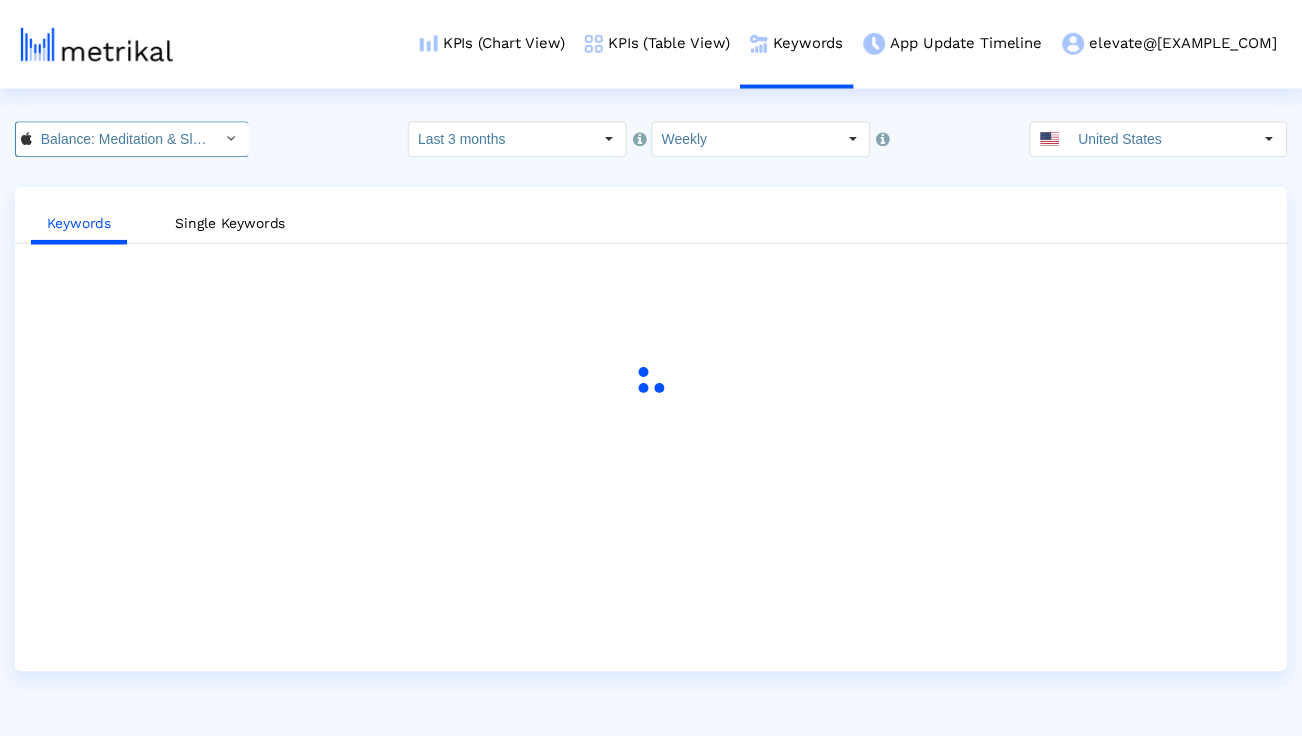 scroll, scrollTop: 0, scrollLeft: 137, axis: horizontal 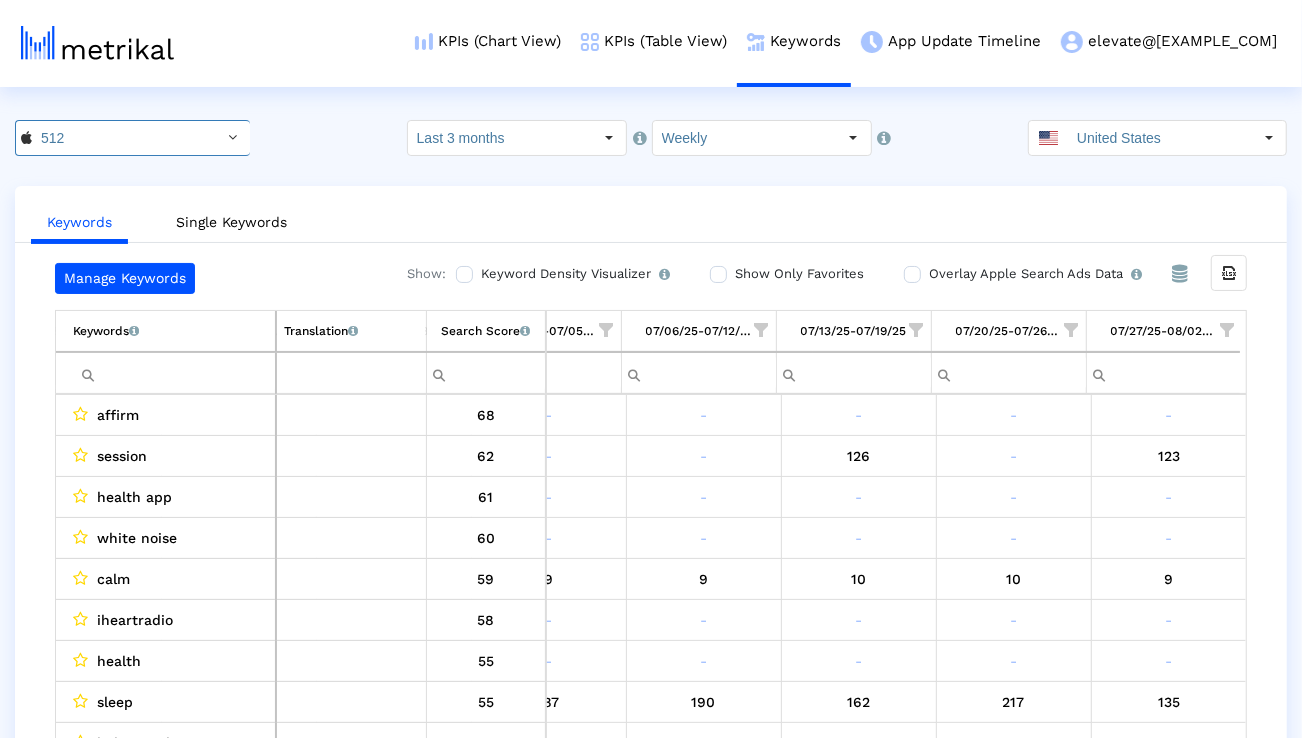 click at bounding box center [174, 373] 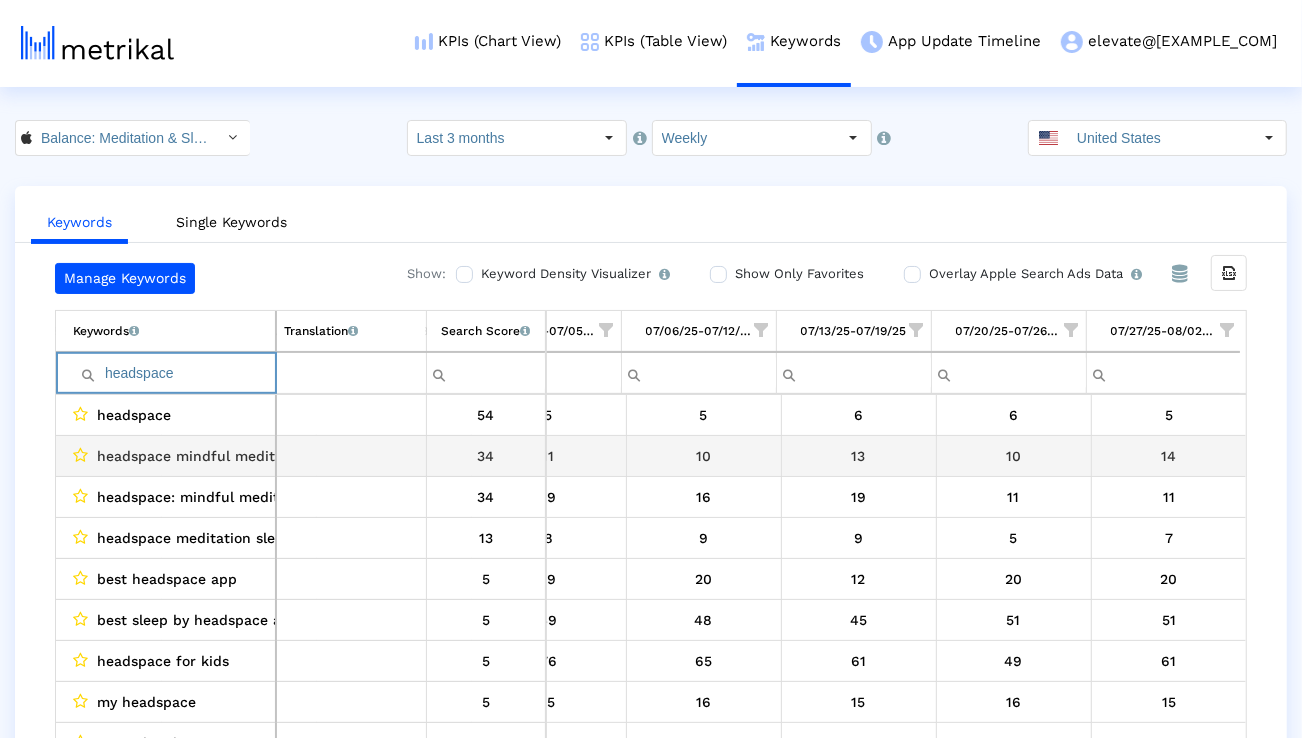scroll, scrollTop: 0, scrollLeft: 1237, axis: horizontal 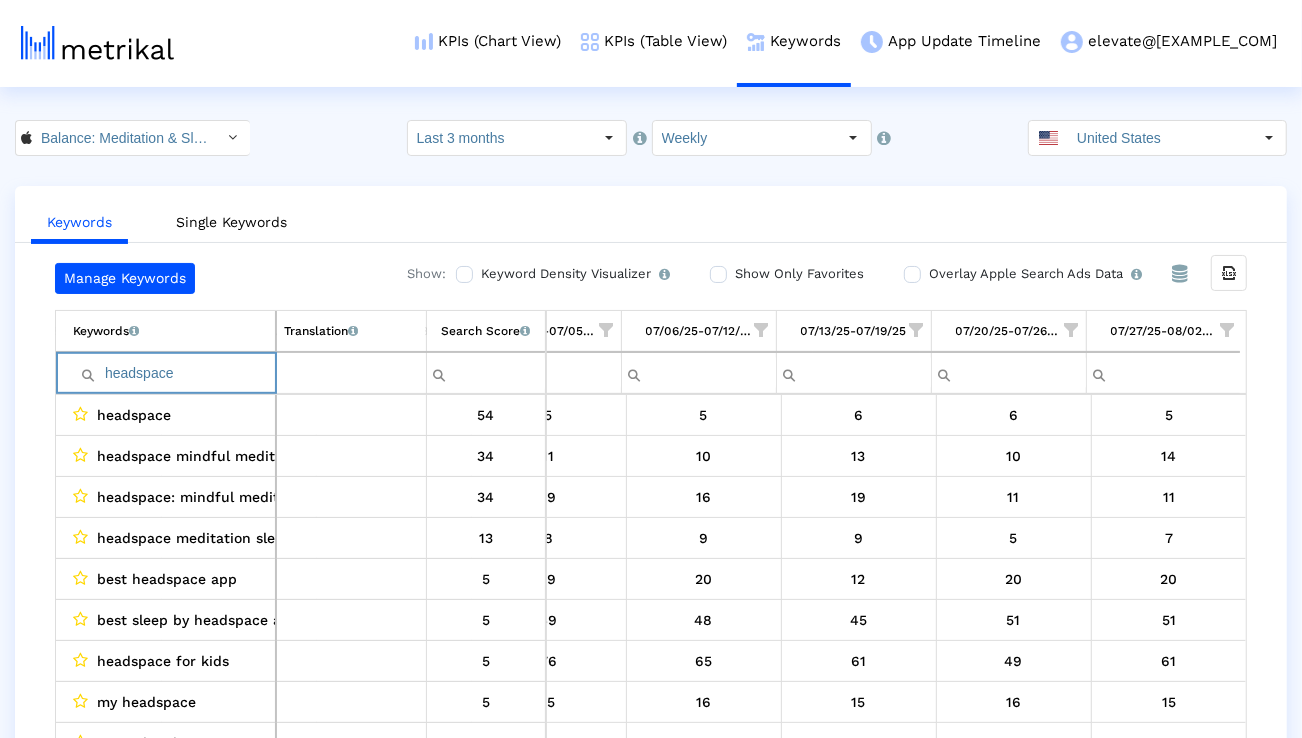 click on "headspace" at bounding box center [174, 373] 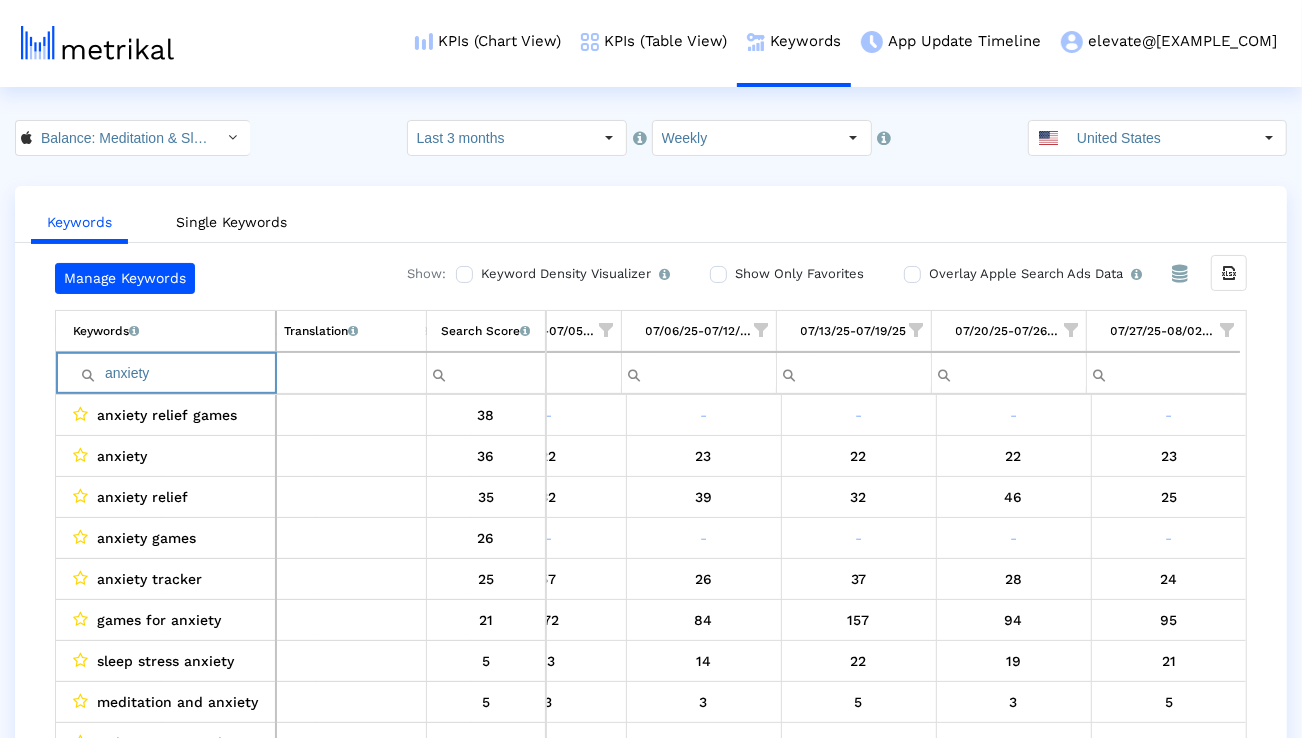 click on "anxiety" at bounding box center (174, 373) 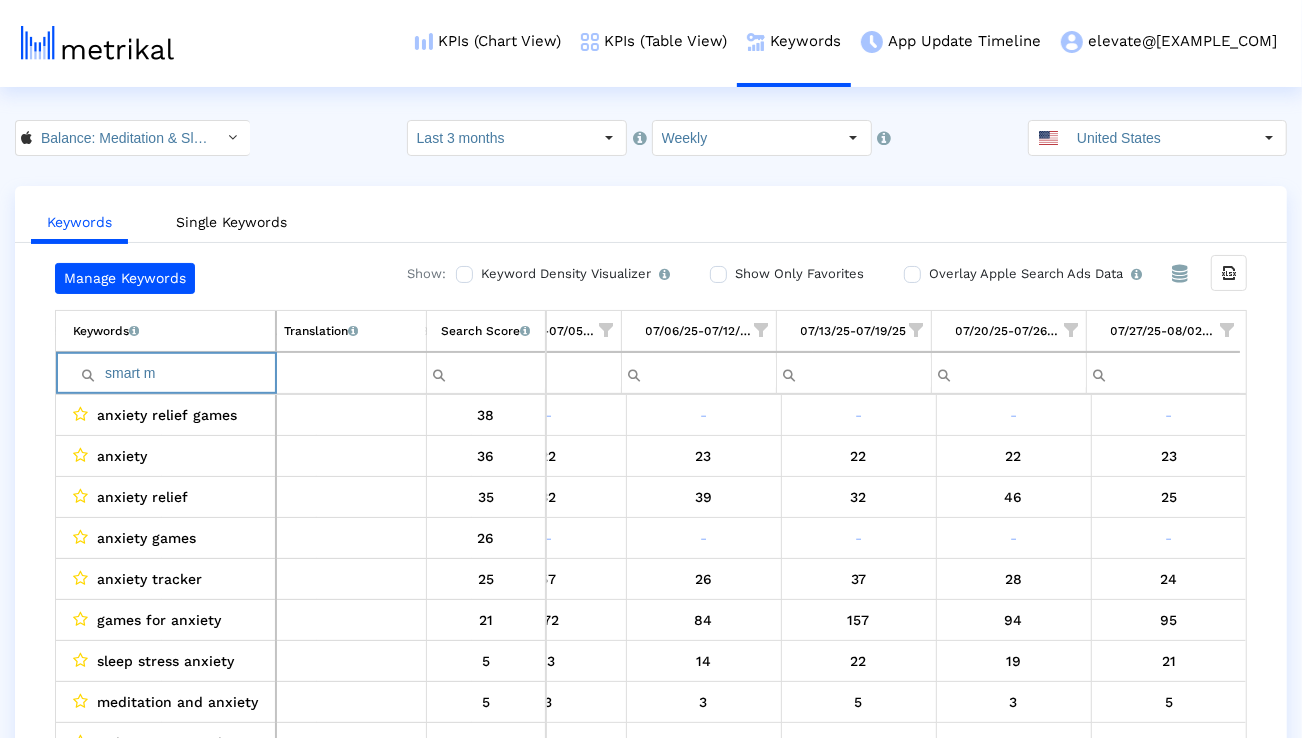 type on "smart me" 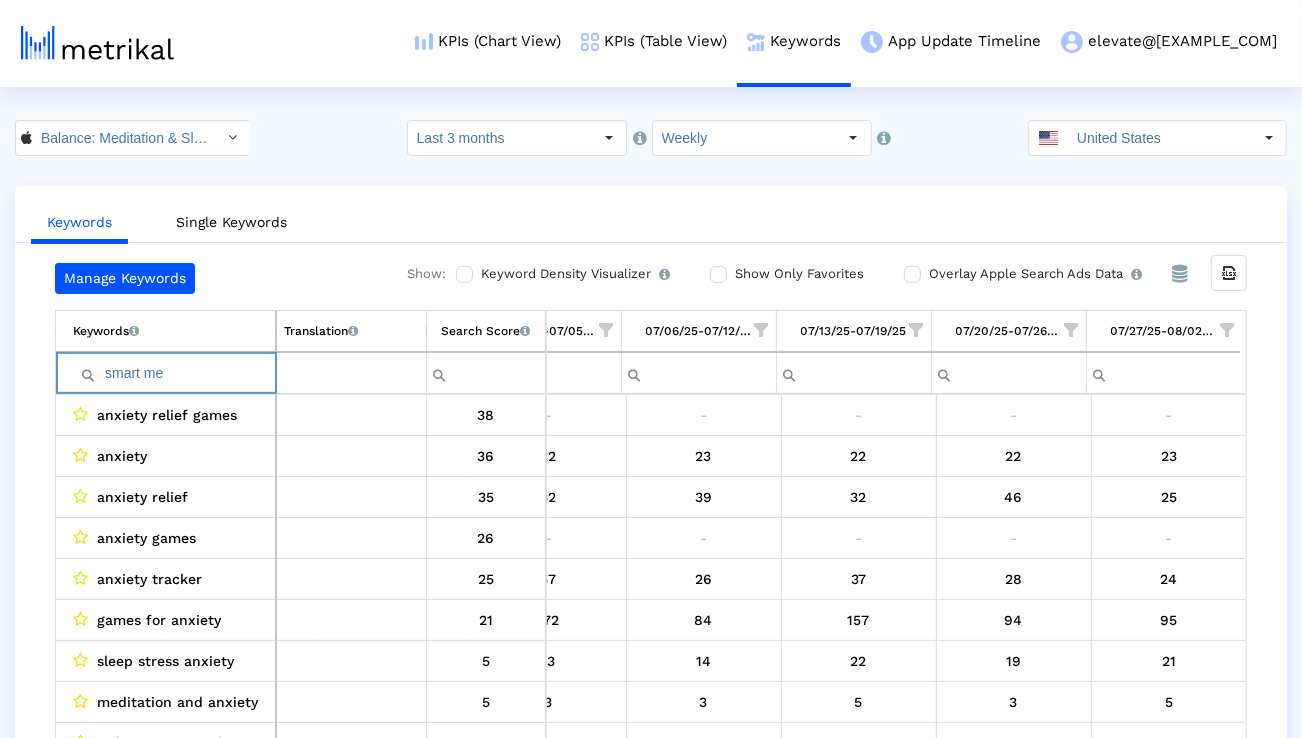 scroll, scrollTop: 0, scrollLeft: 1314, axis: horizontal 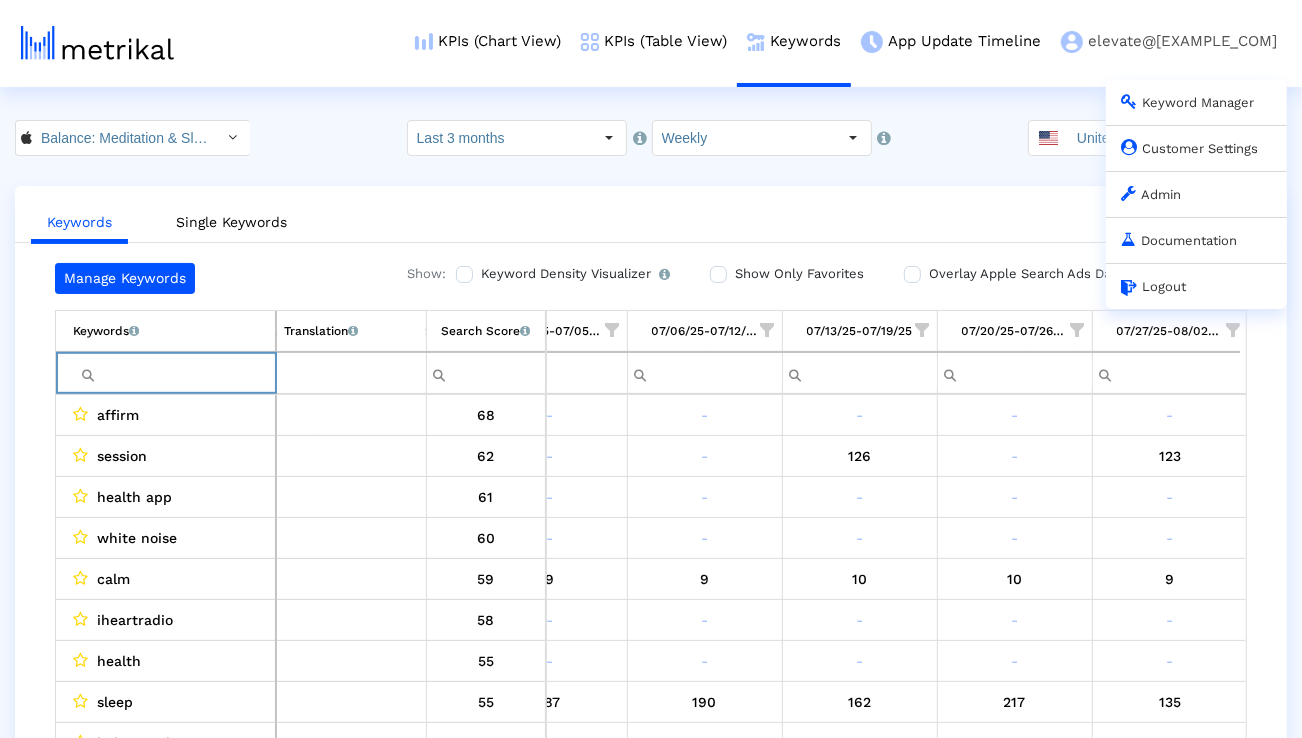 type 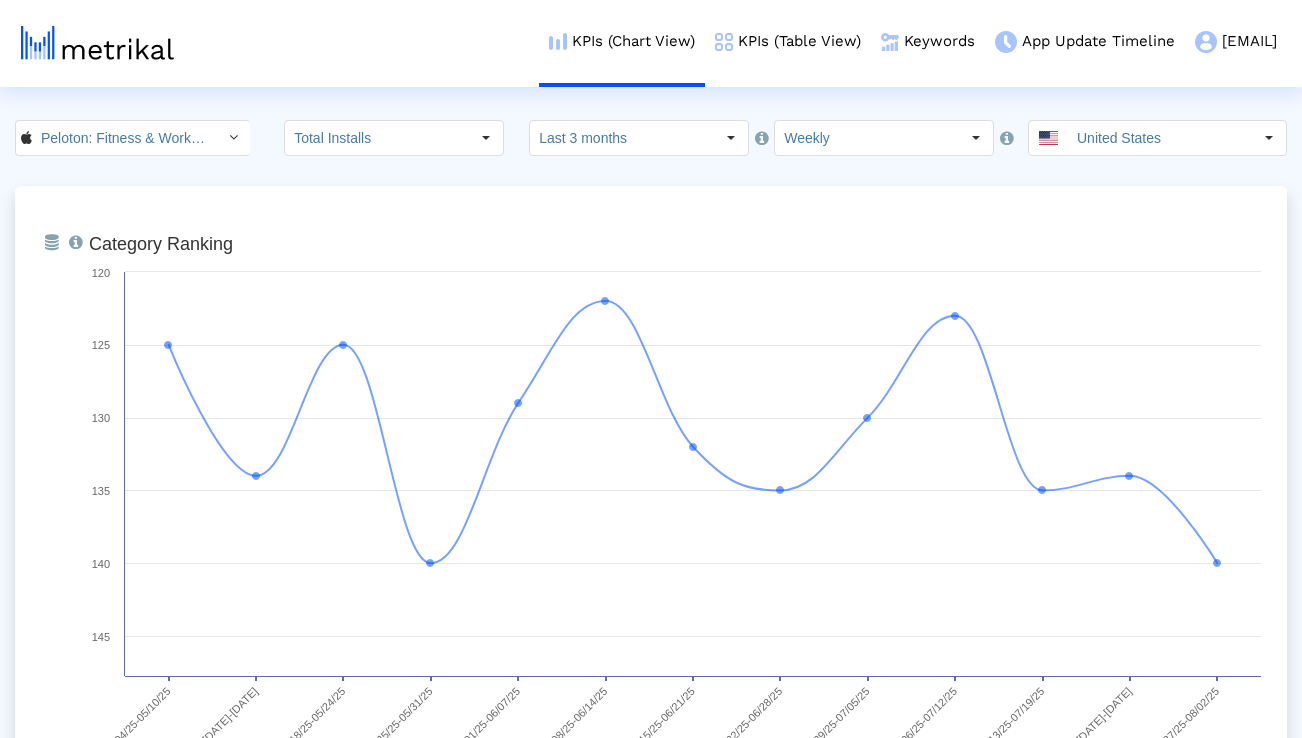 scroll, scrollTop: 0, scrollLeft: 0, axis: both 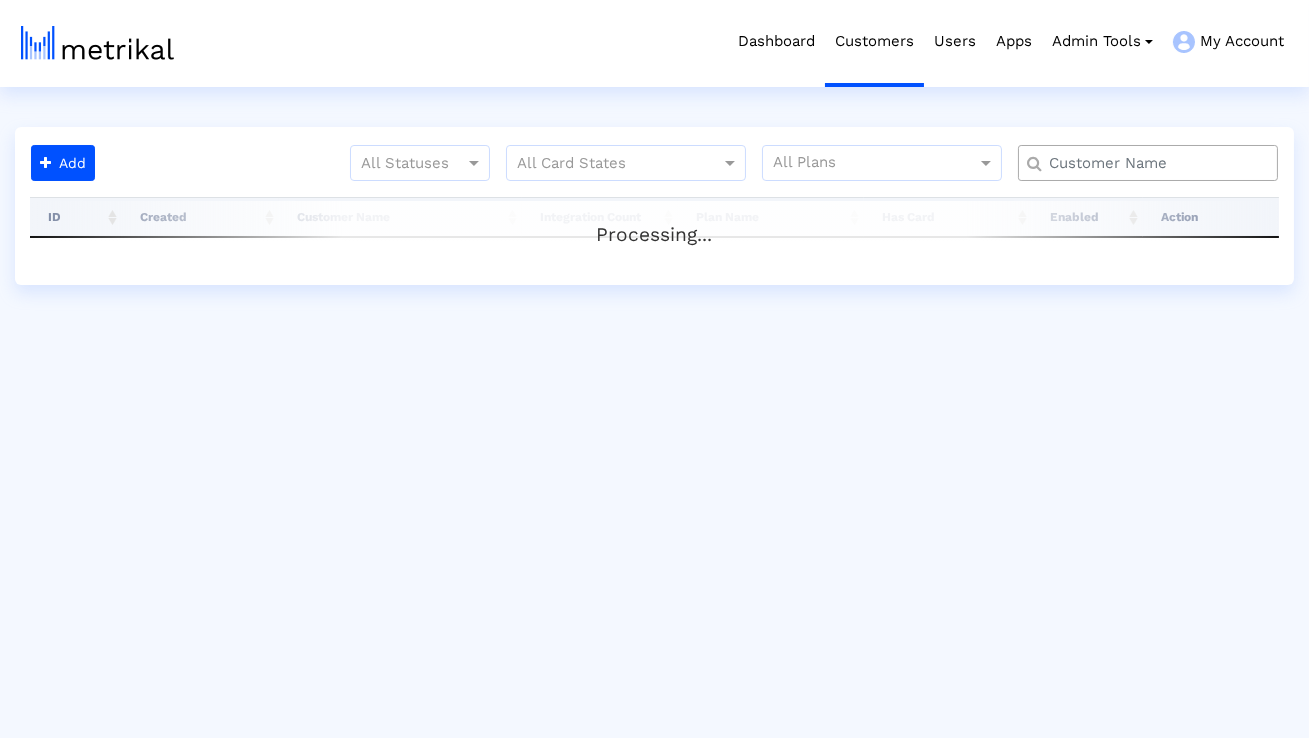 click 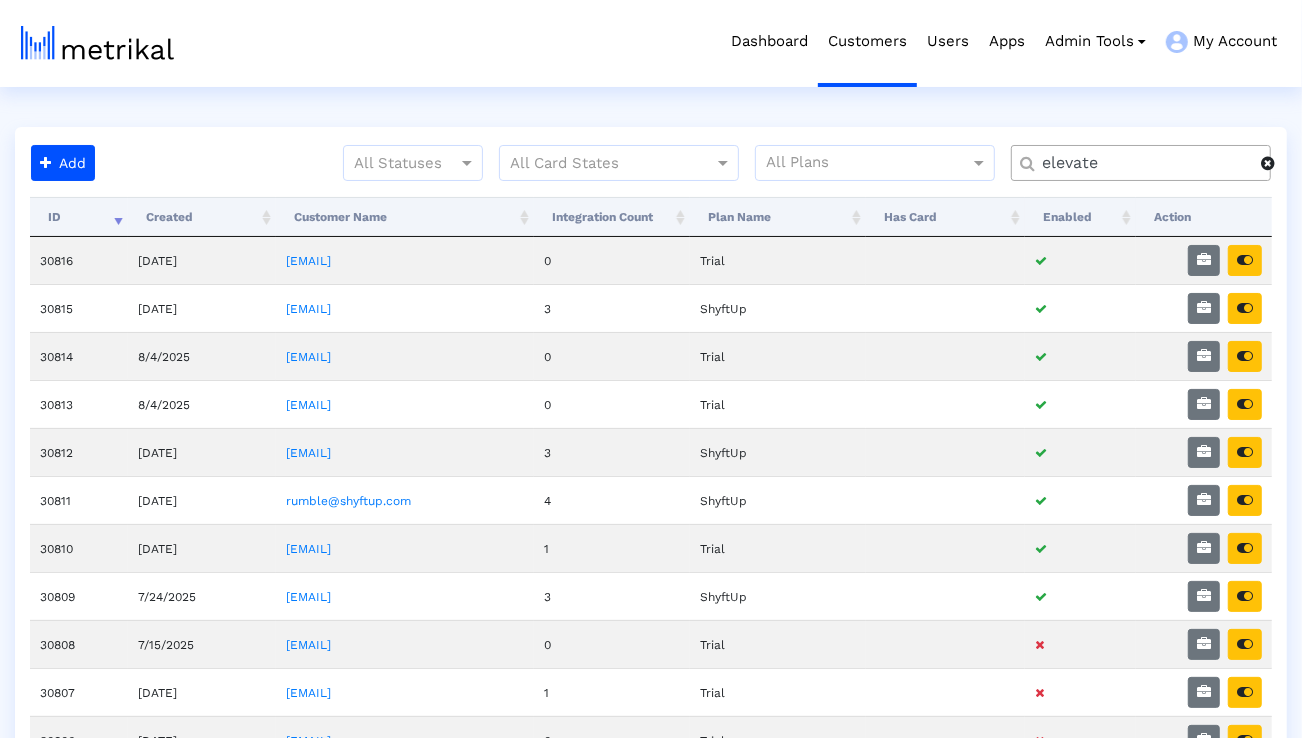type on "elevate" 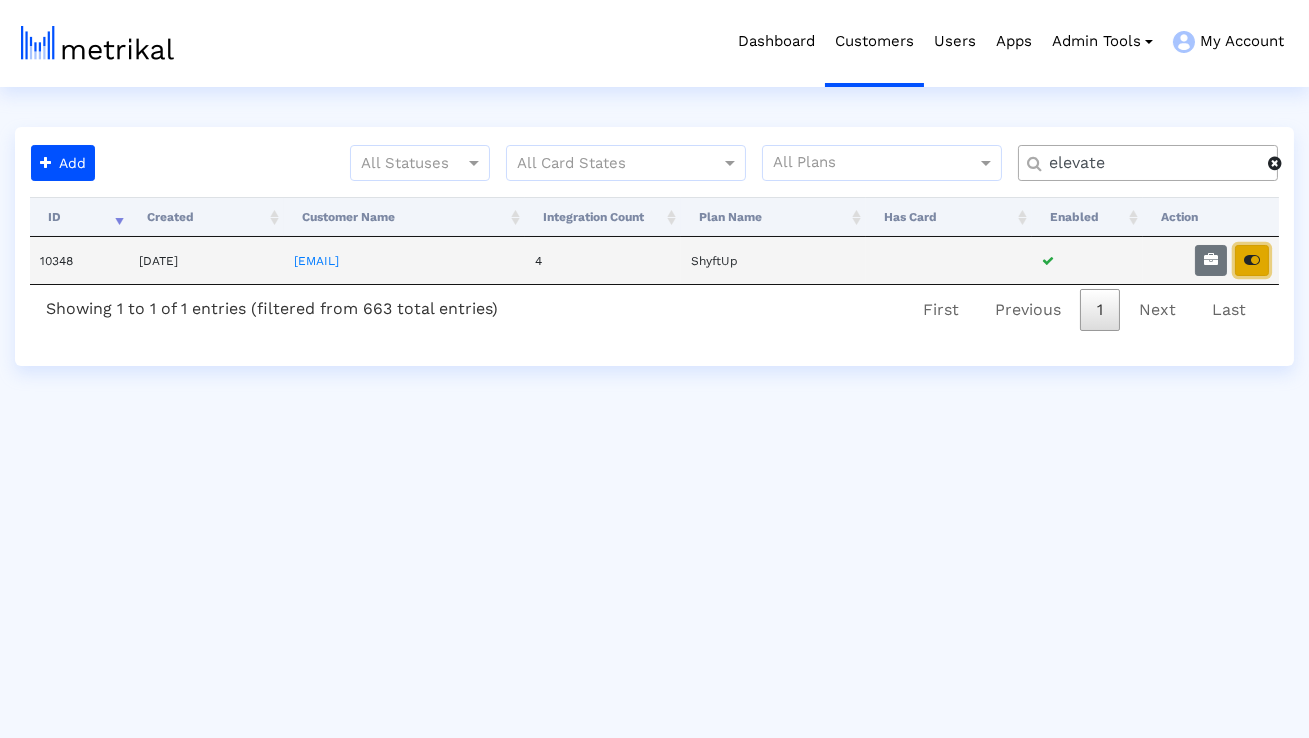 click at bounding box center (1252, 260) 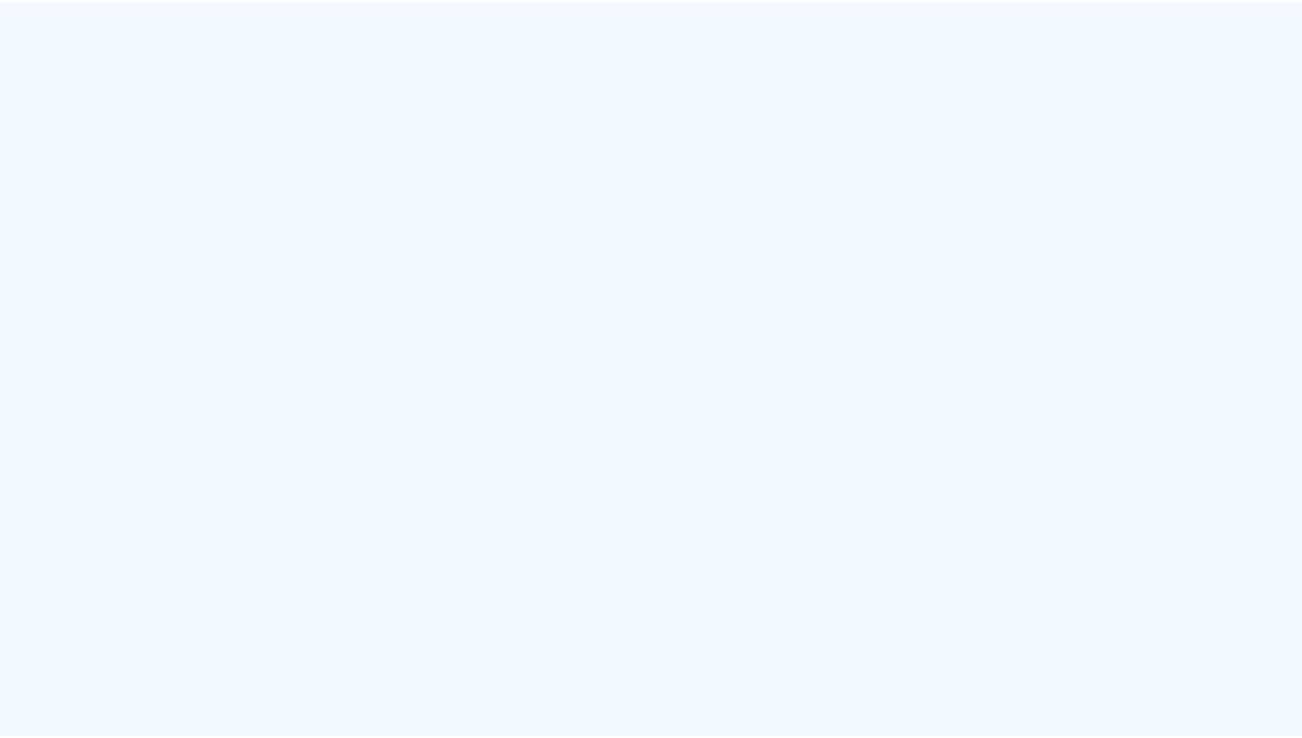 scroll, scrollTop: 0, scrollLeft: 0, axis: both 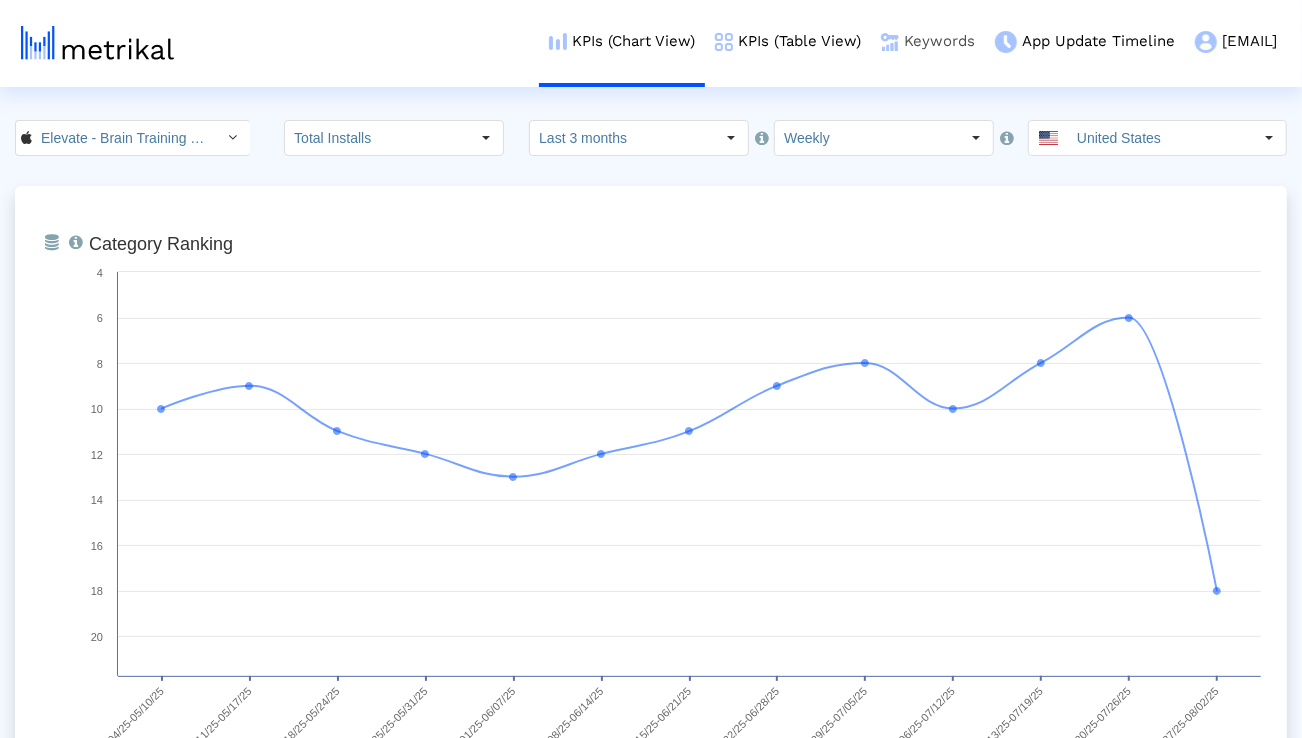 click on "Keywords" at bounding box center [928, 41] 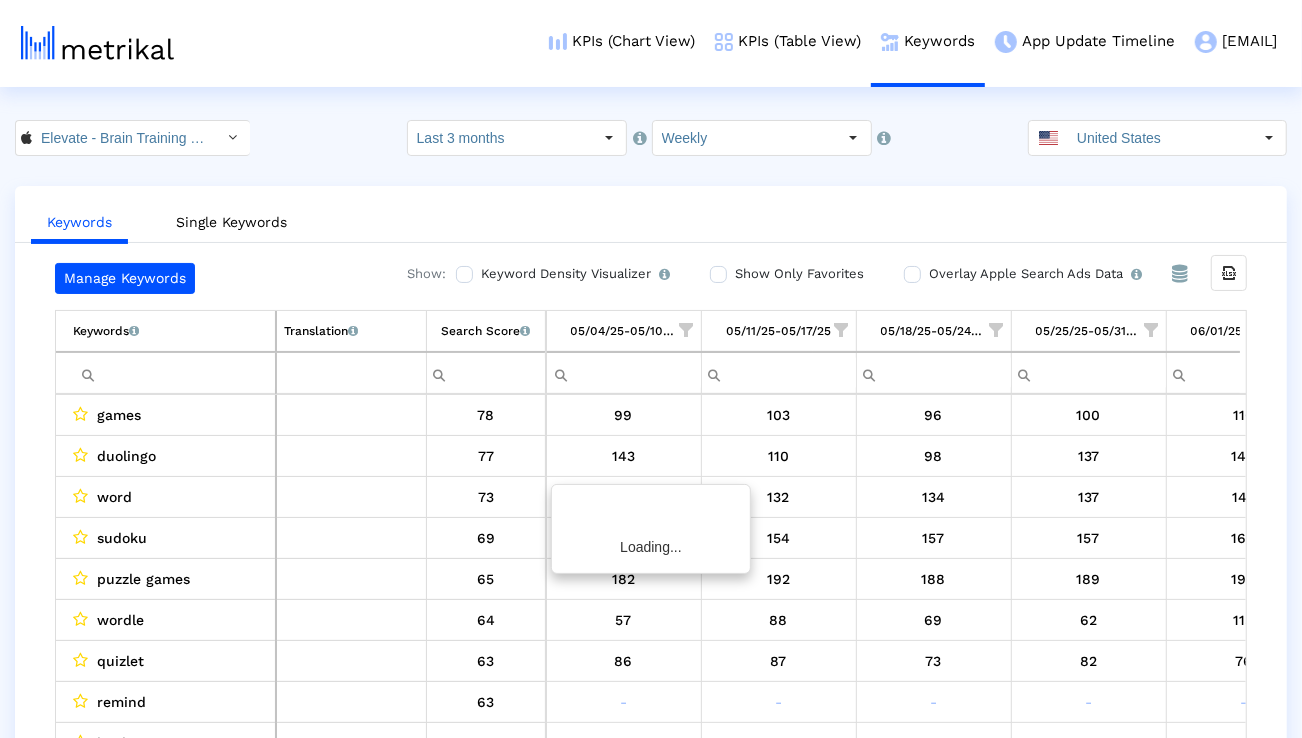 scroll, scrollTop: 0, scrollLeft: 1320, axis: horizontal 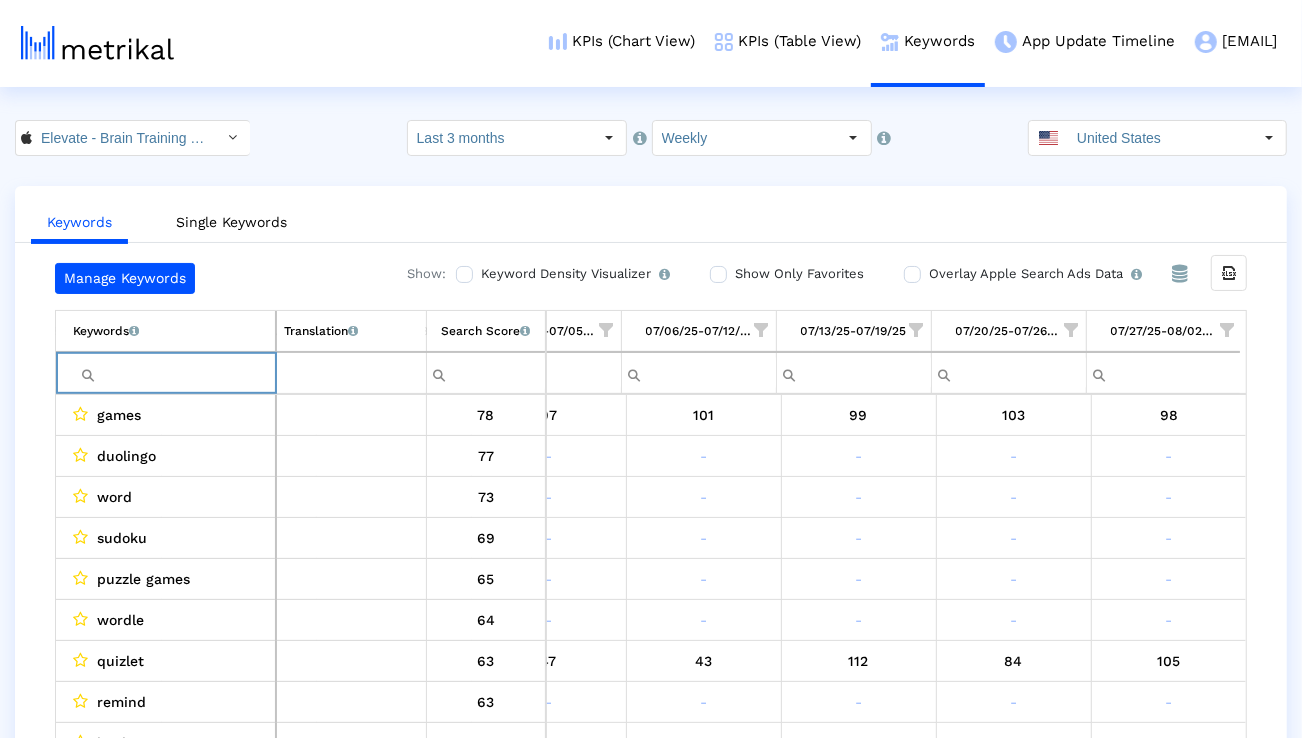 click at bounding box center (174, 373) 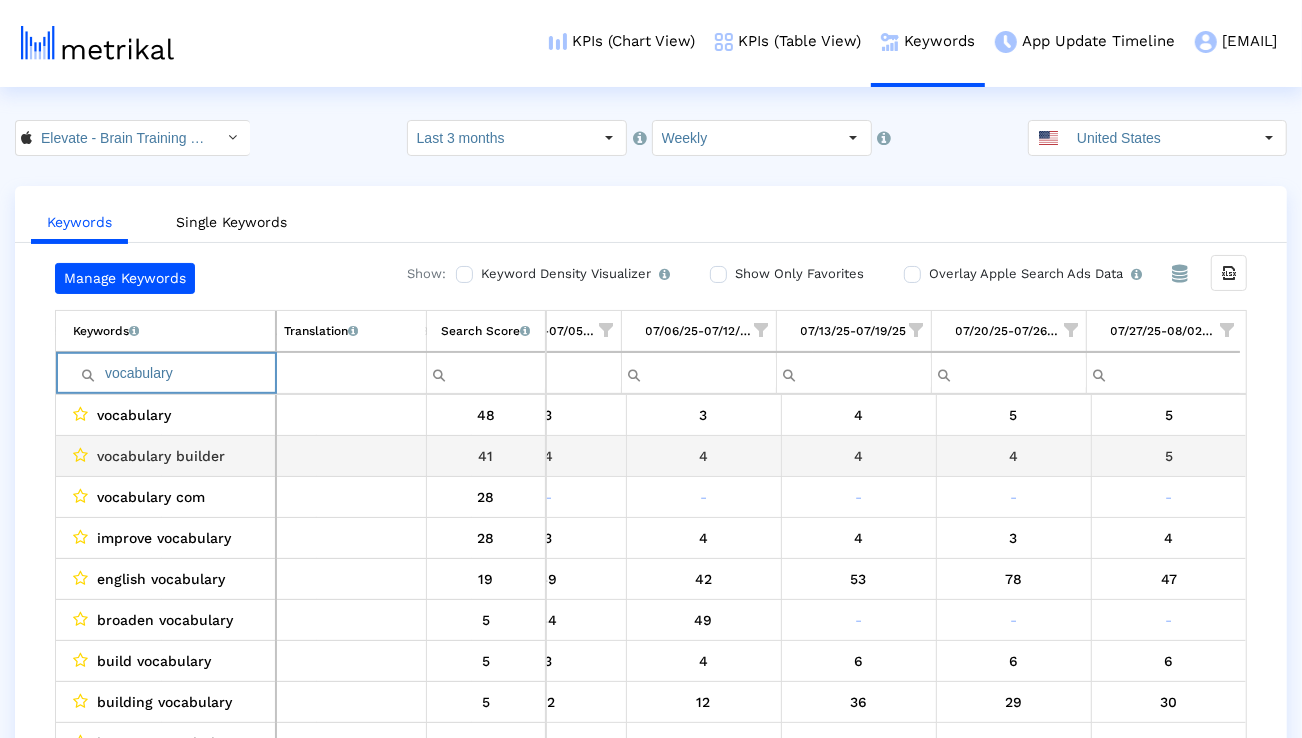 scroll, scrollTop: 0, scrollLeft: 1321, axis: horizontal 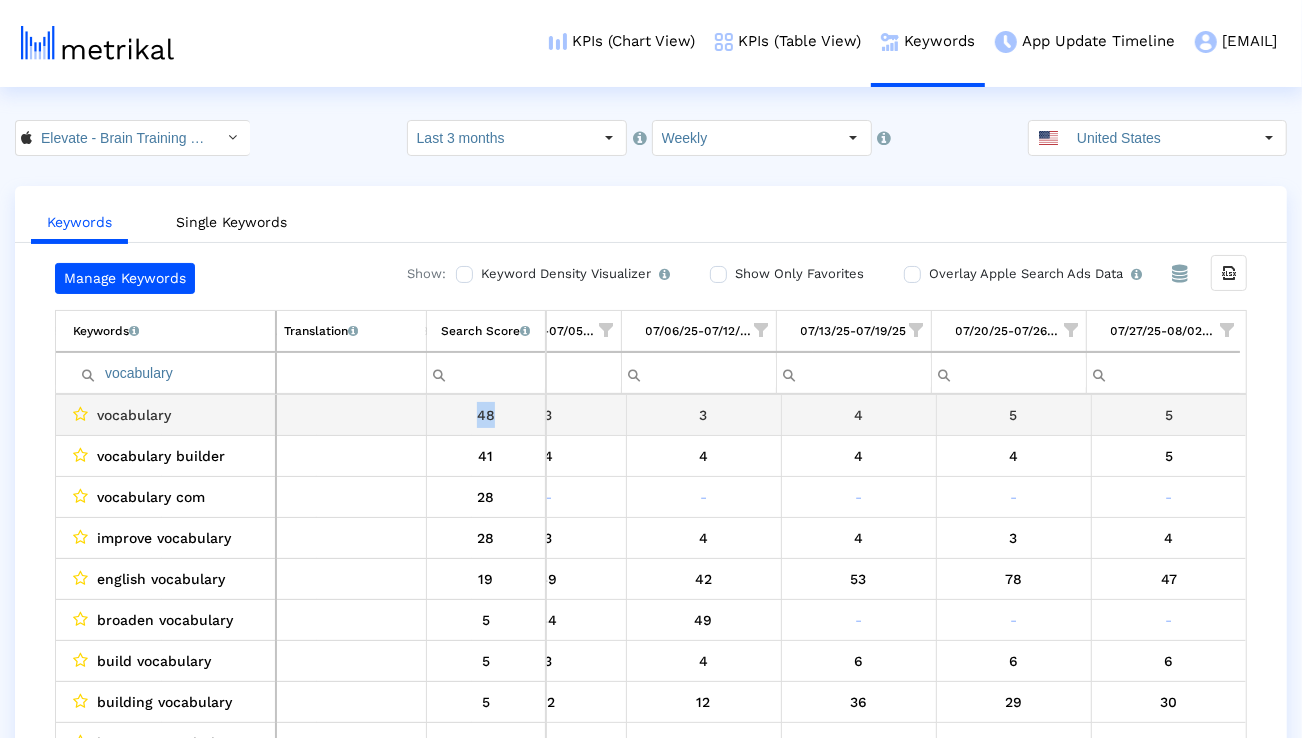 drag, startPoint x: 510, startPoint y: 417, endPoint x: 467, endPoint y: 417, distance: 43 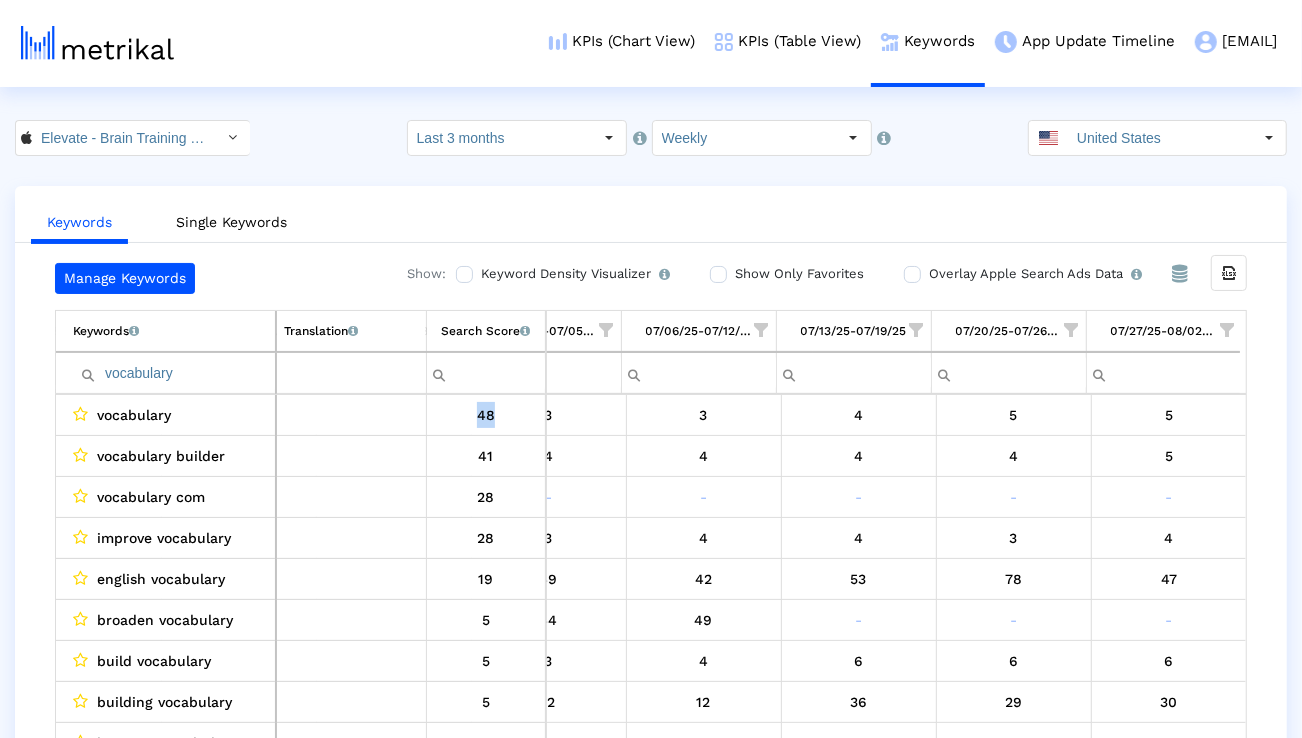 copy on "48" 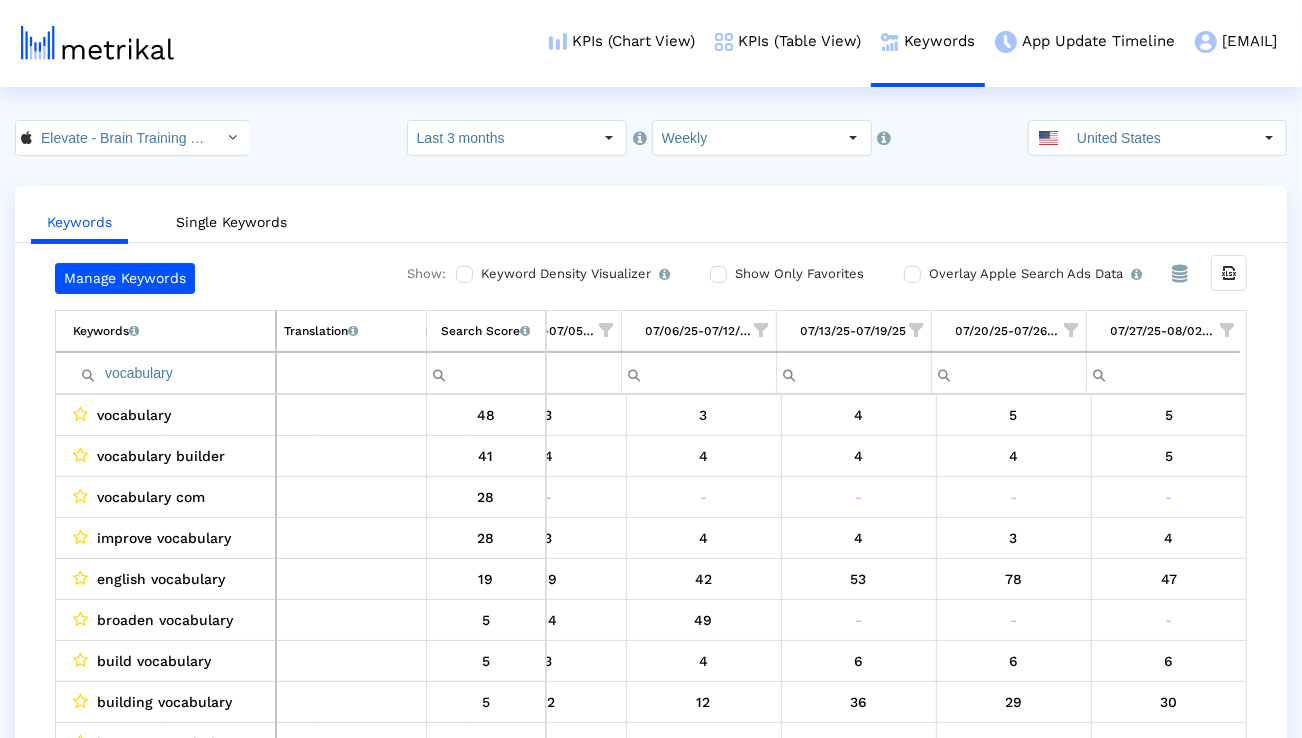 click on "vocabulary" at bounding box center (174, 373) 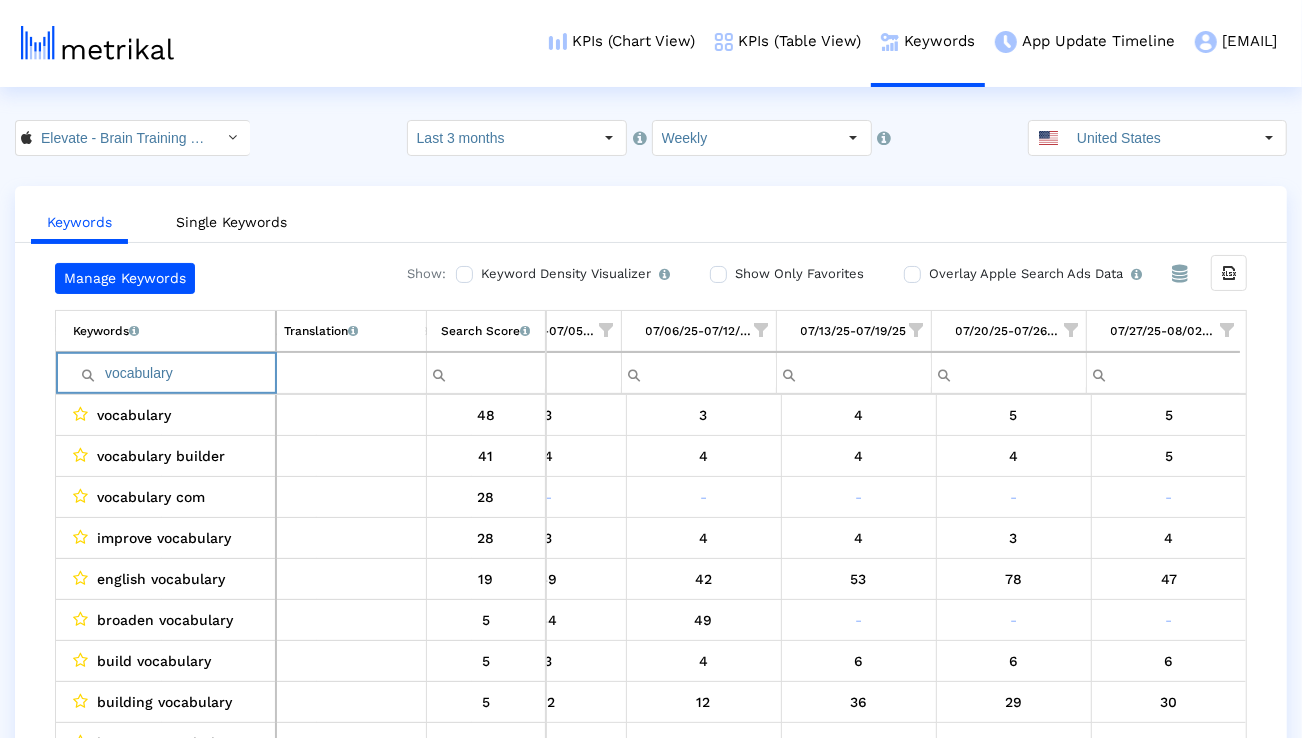 type on "d" 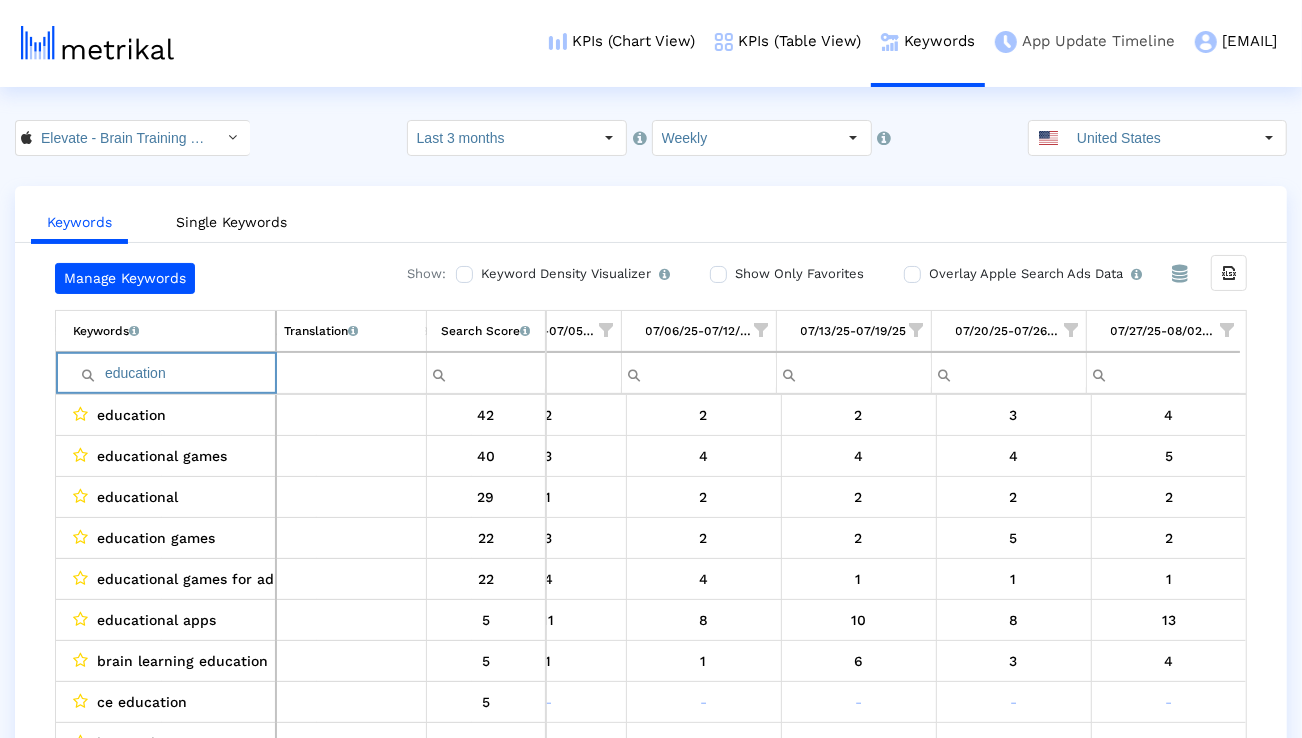 type on "education" 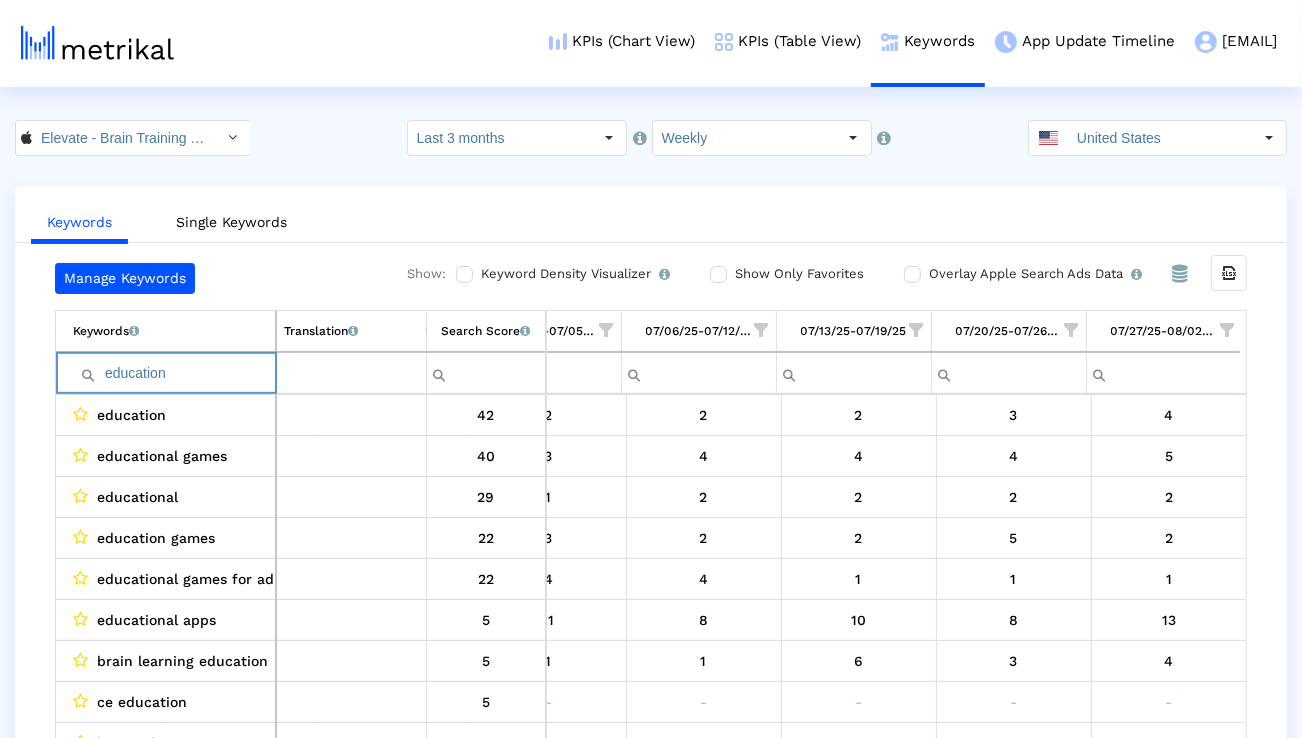click on "Elevate - Brain Training Games < 875063456 >" 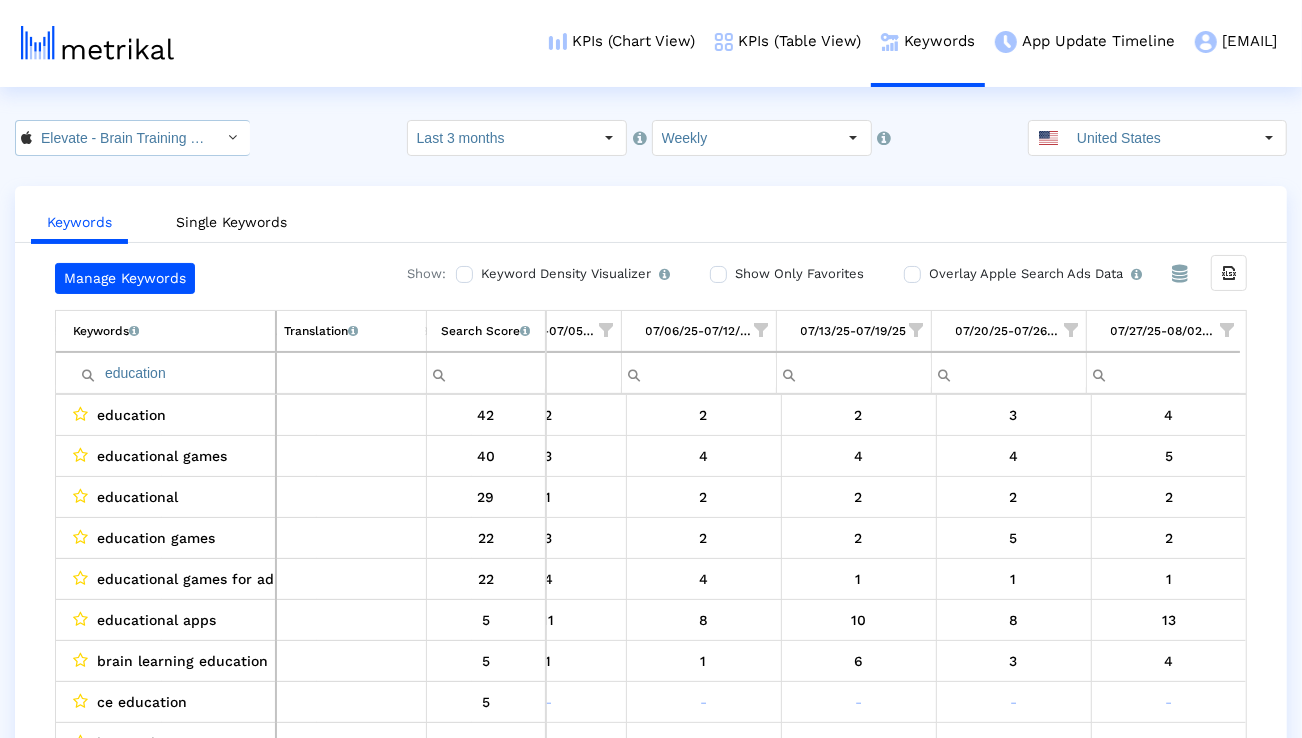 click on "Elevate - Brain Training Games < 875063456 >" 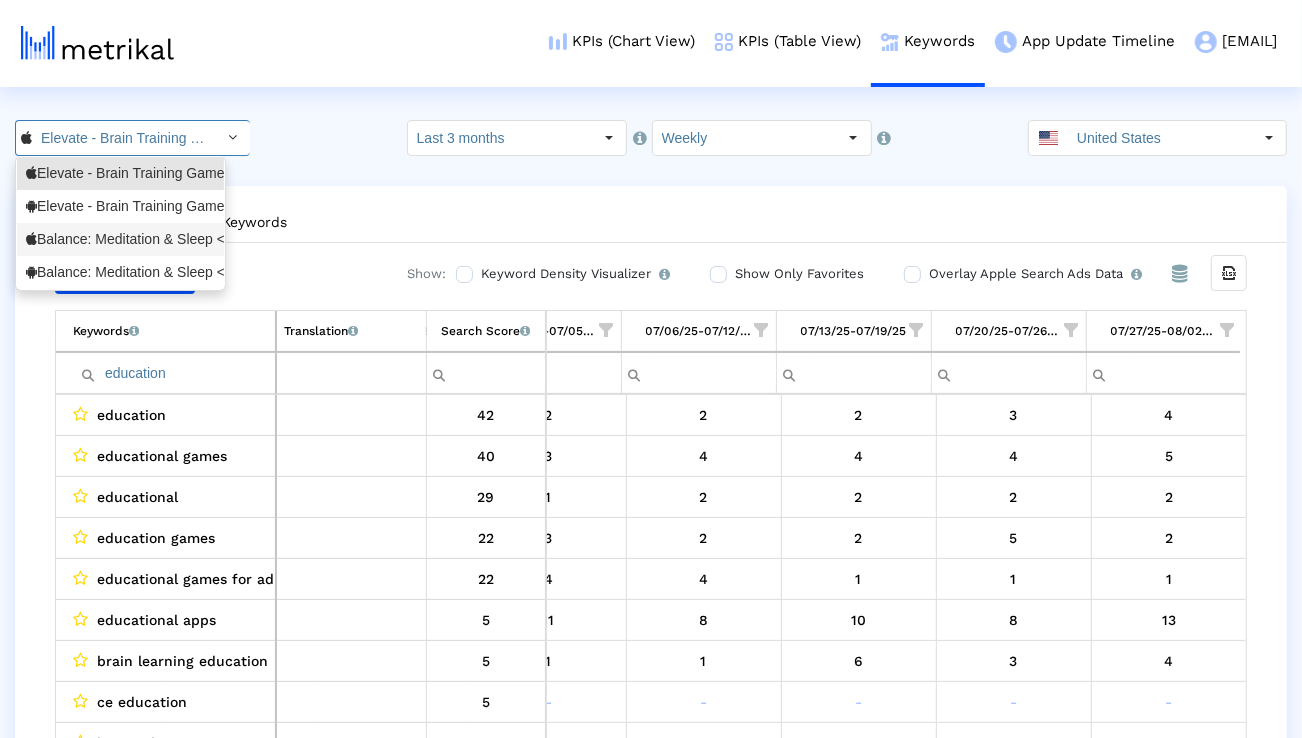 click on "Balance: Meditation & Sleep <1361356590>" at bounding box center [120, 239] 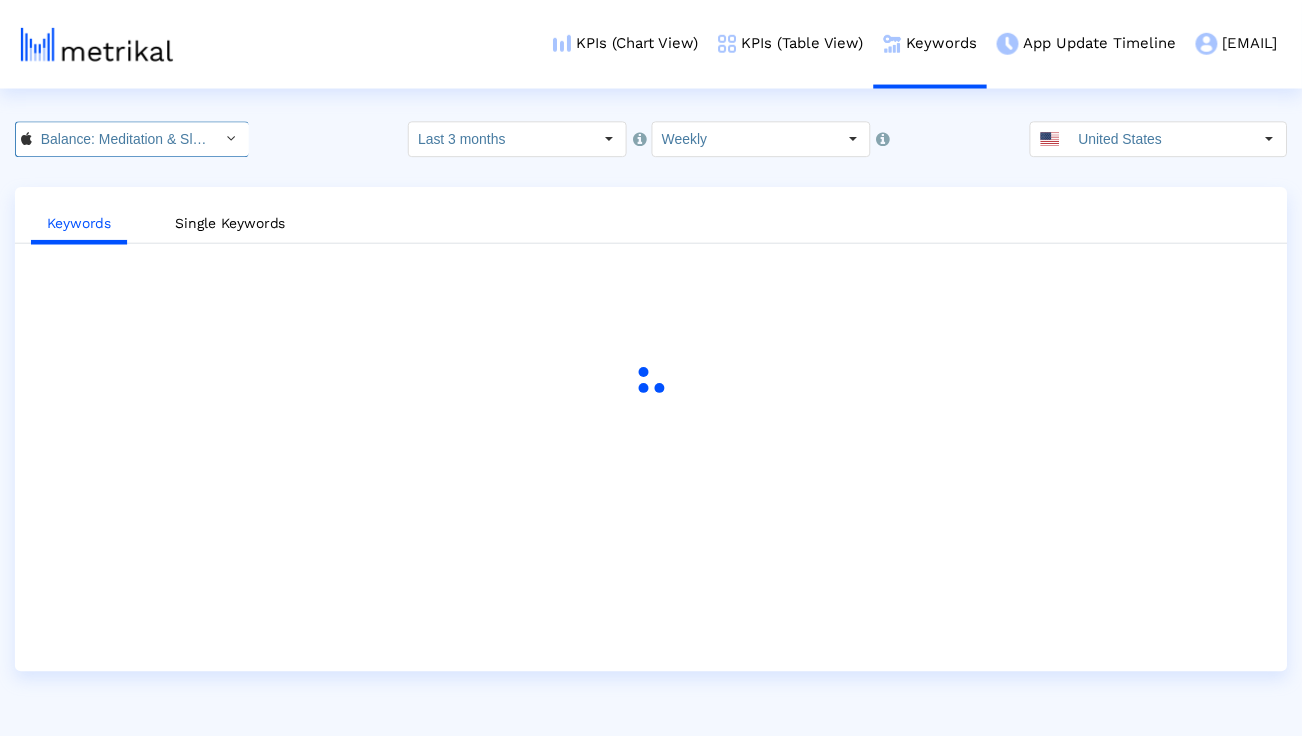 scroll, scrollTop: 0, scrollLeft: 137, axis: horizontal 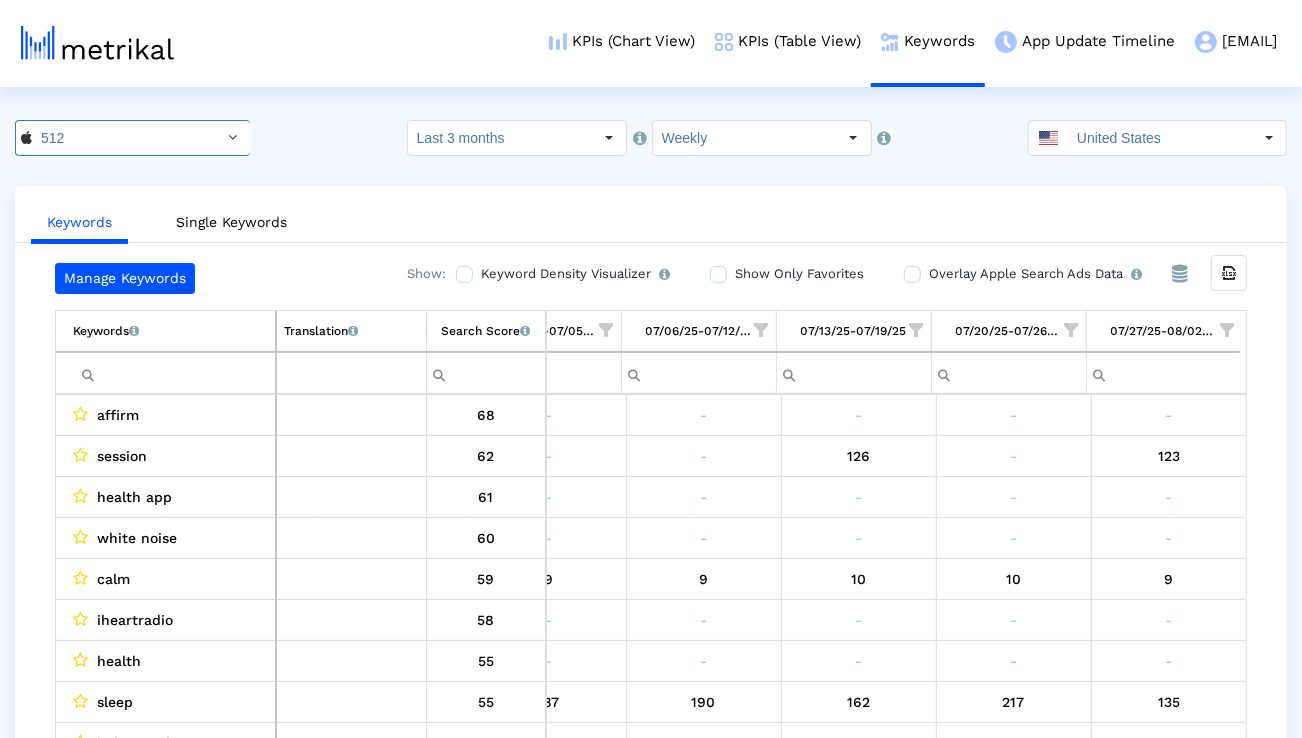 click at bounding box center (174, 373) 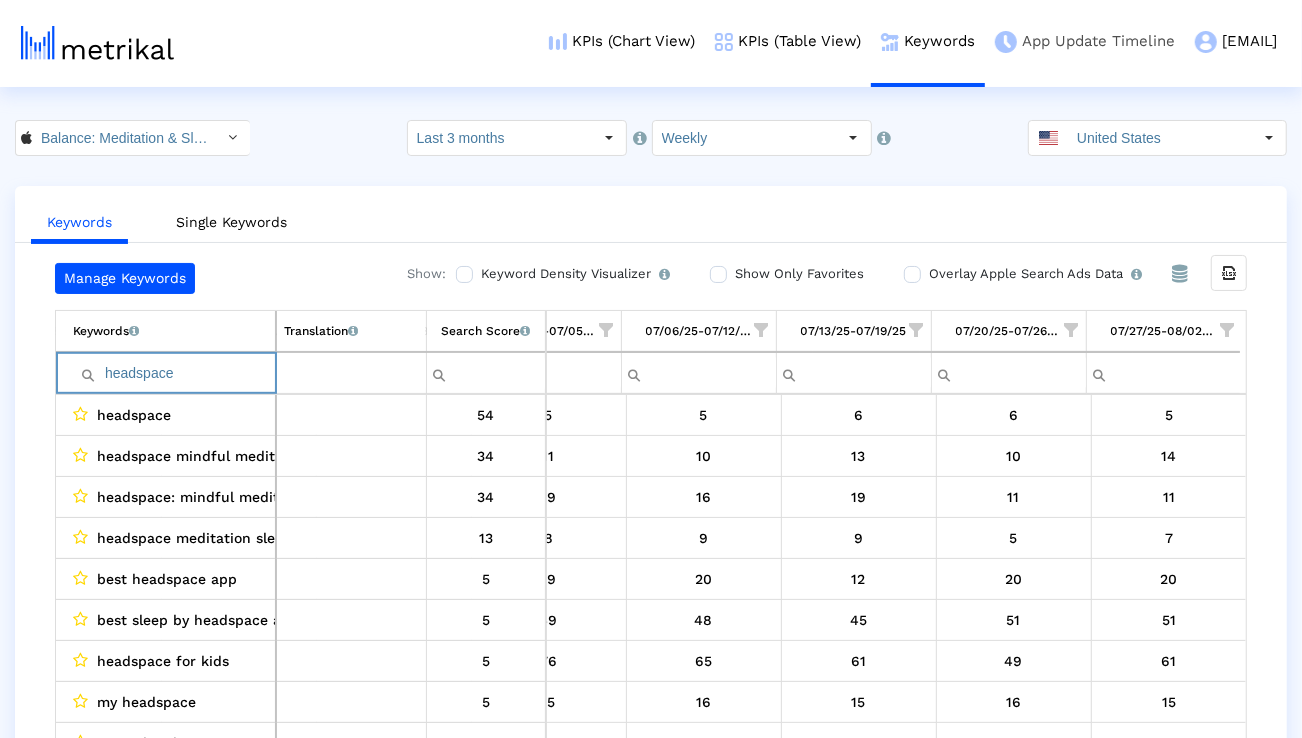 type on "headspace" 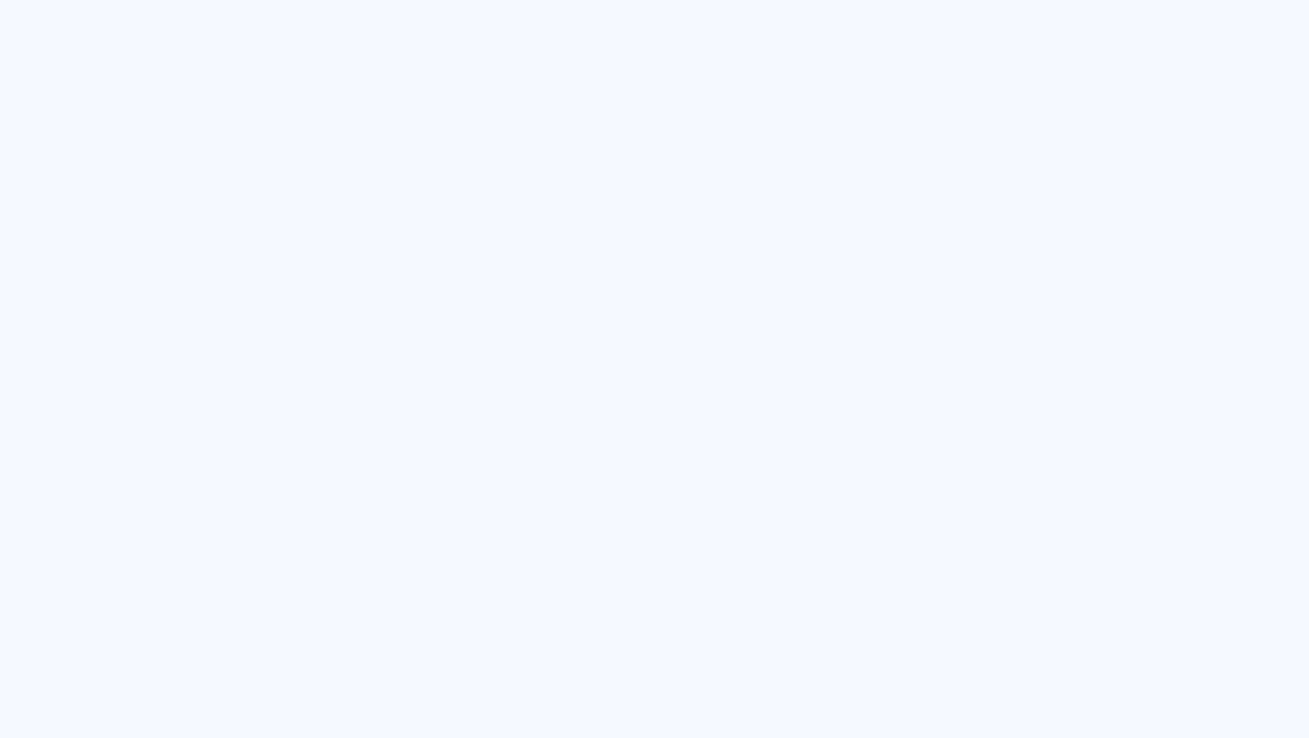 scroll, scrollTop: 0, scrollLeft: 0, axis: both 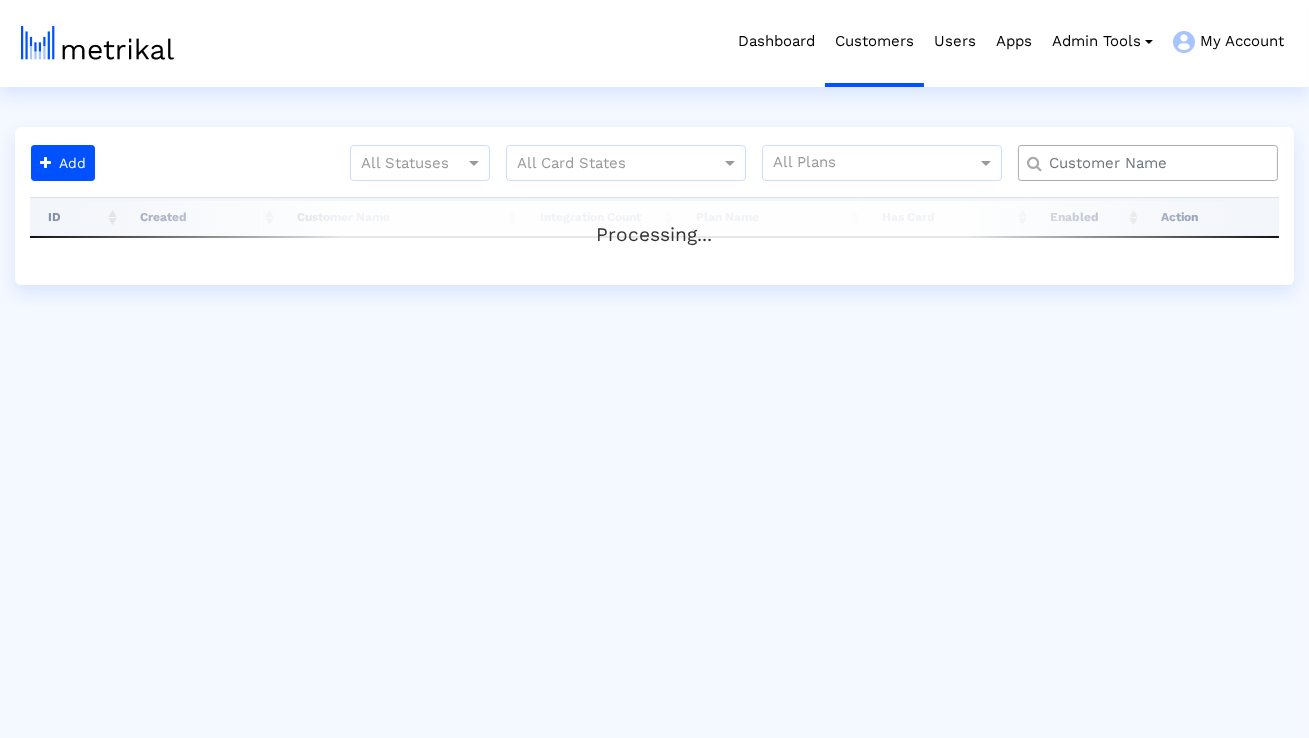 click 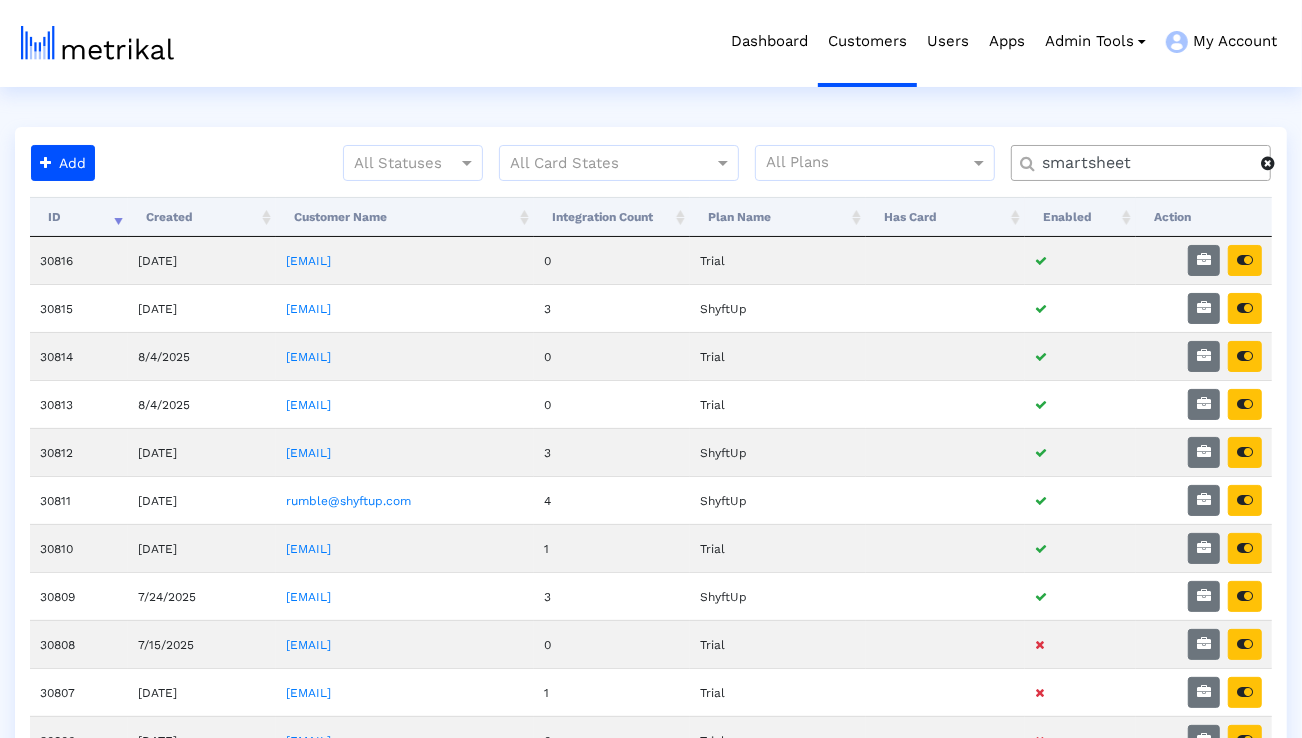 type on "smartsheet" 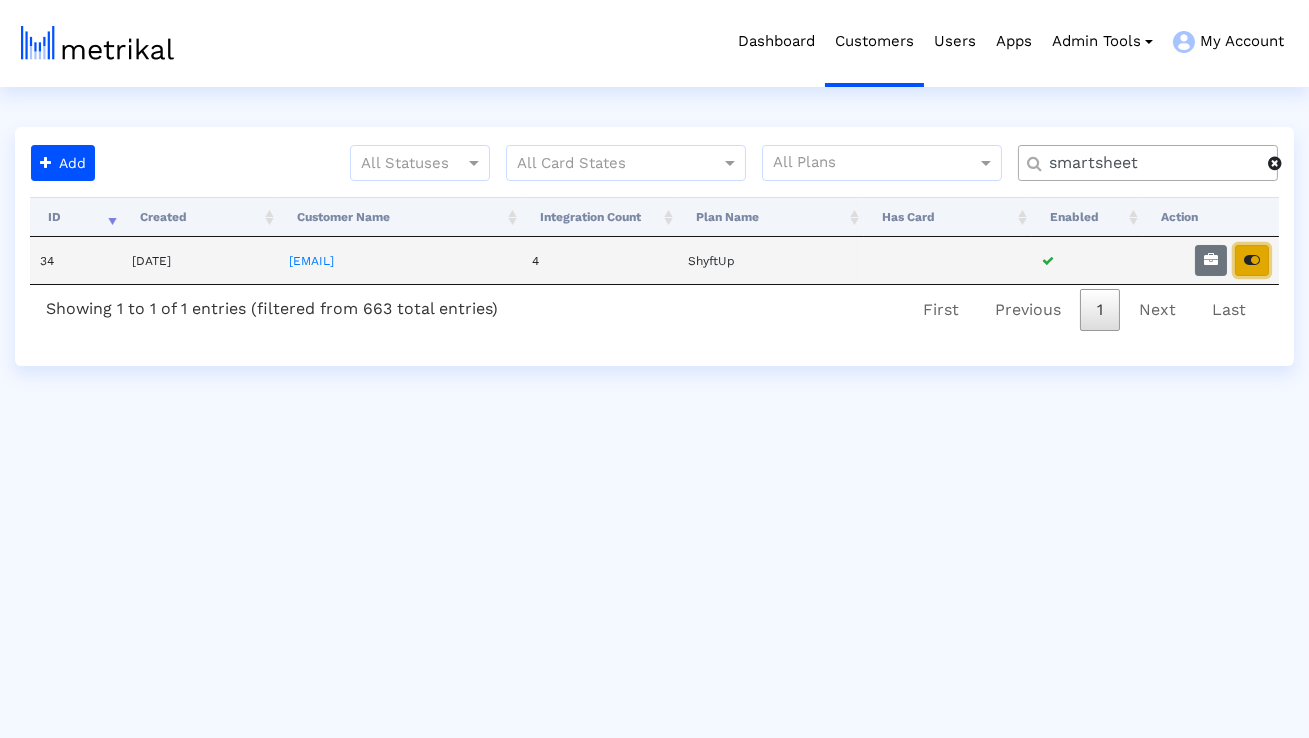 click at bounding box center (1252, 260) 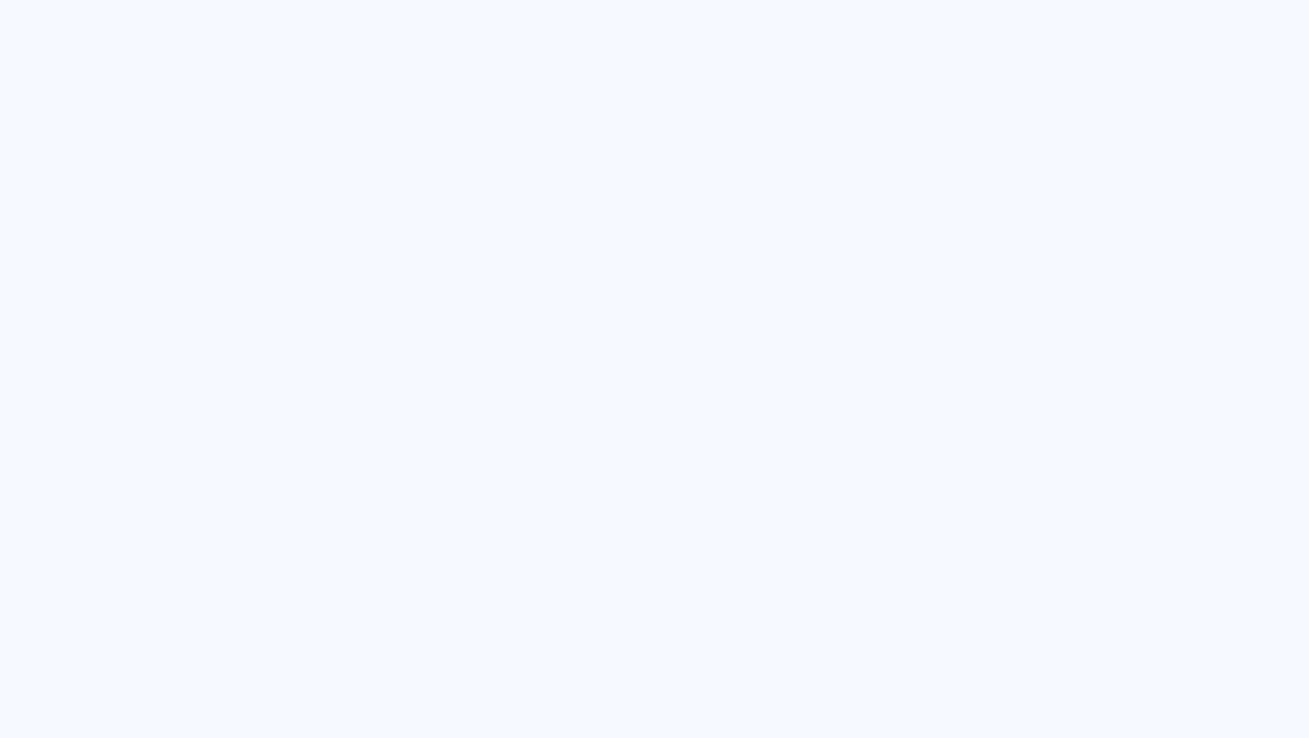 scroll, scrollTop: 0, scrollLeft: 0, axis: both 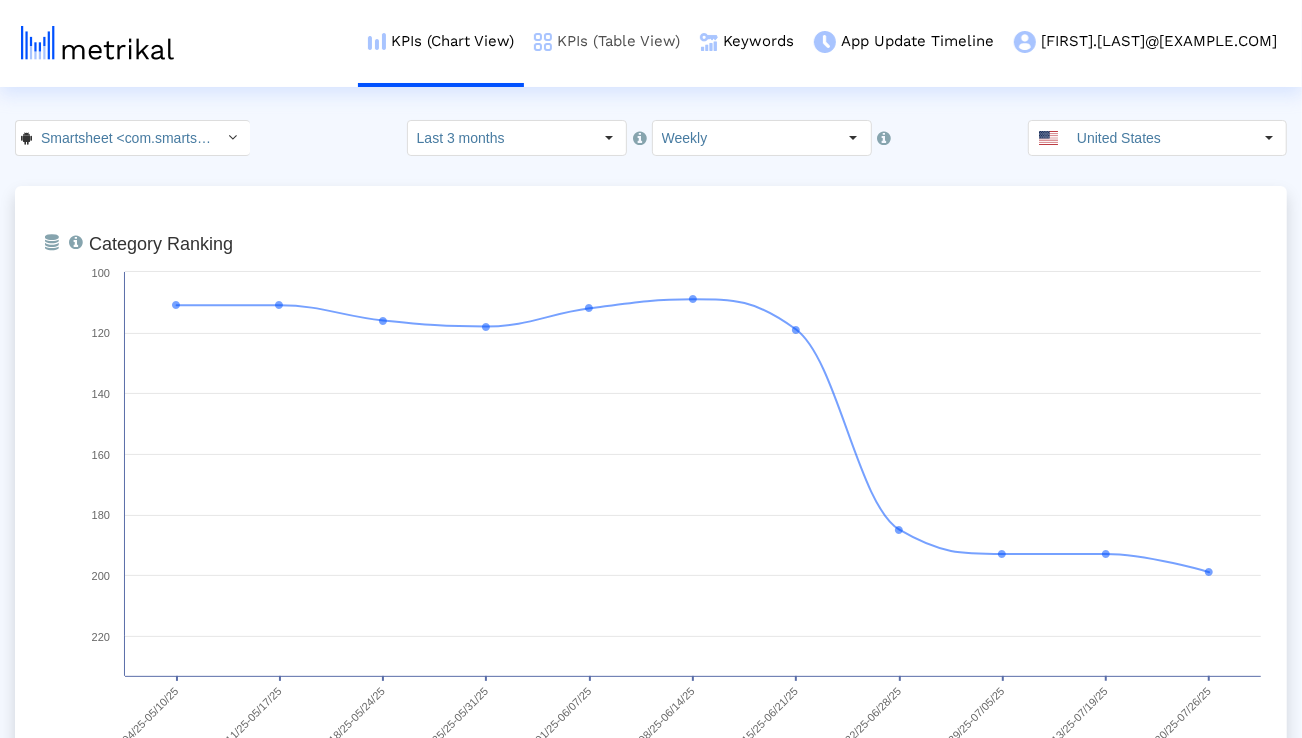 click on "KPIs (Table View)" at bounding box center (607, 41) 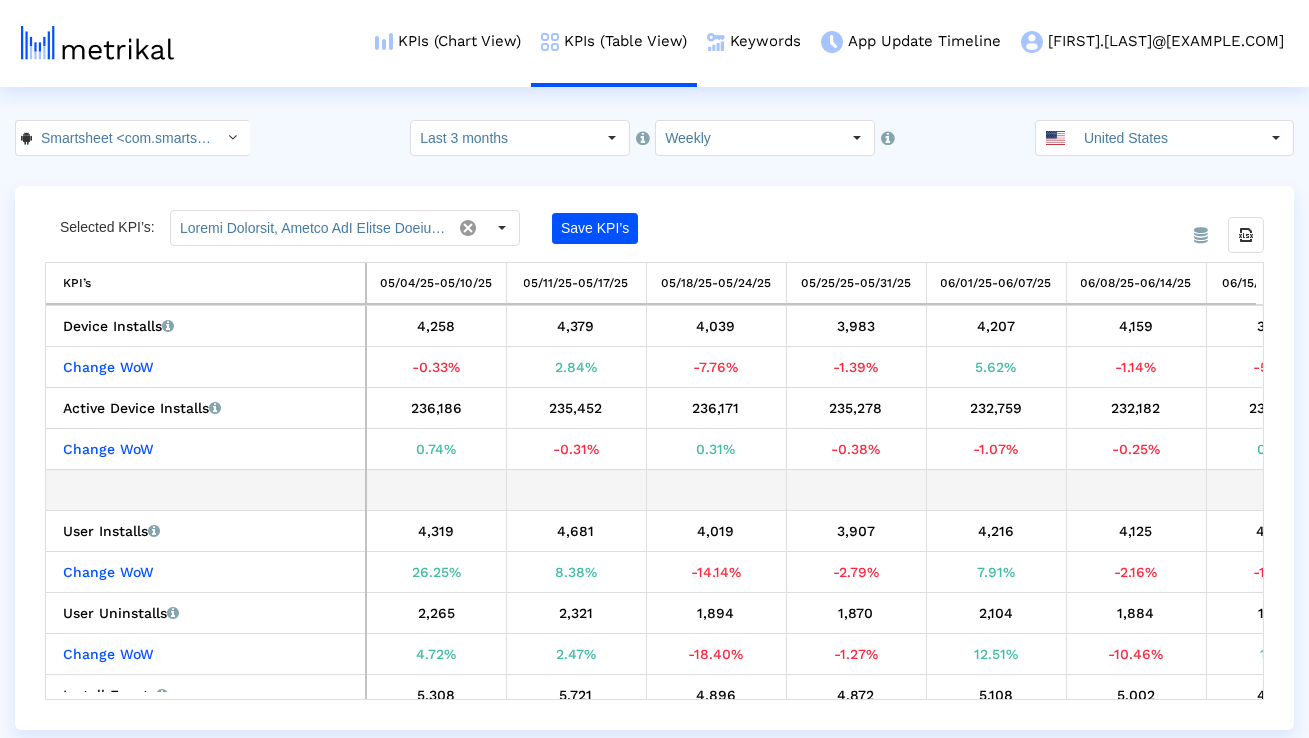 scroll, scrollTop: 0, scrollLeft: 489, axis: horizontal 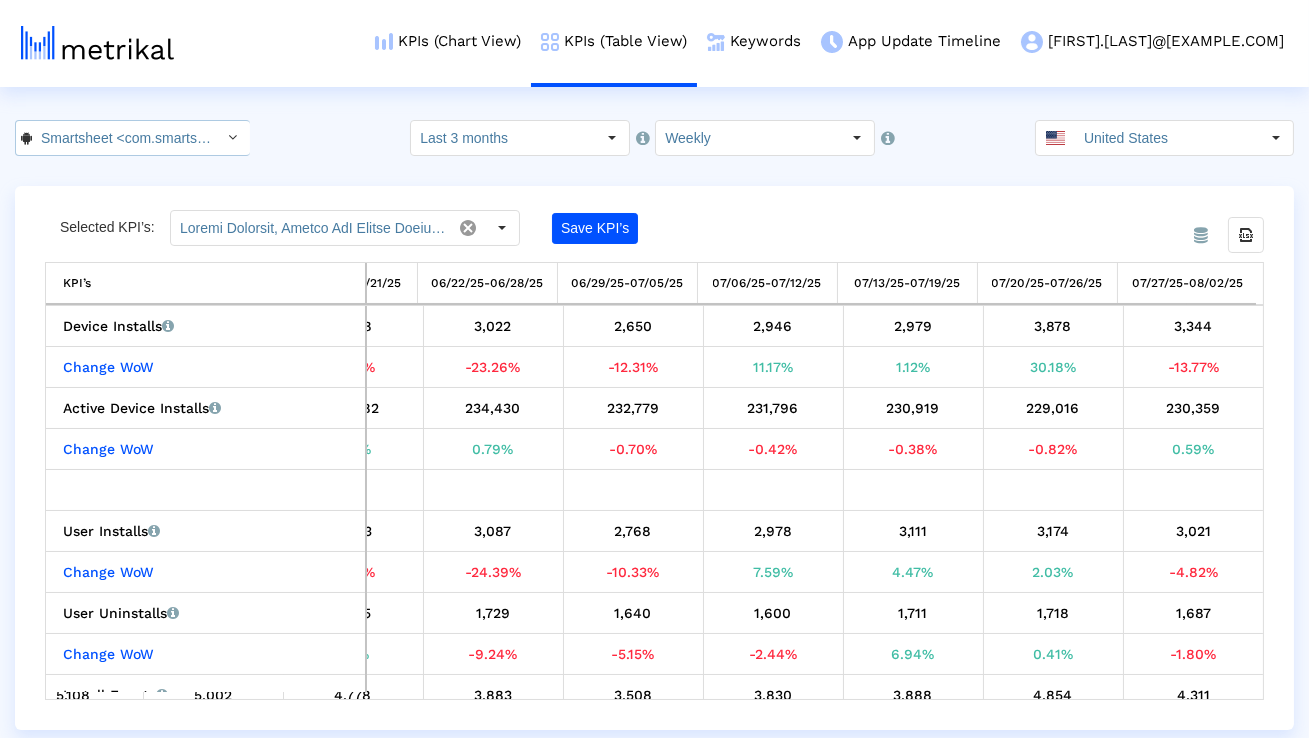 click on "Smartsheet <com.smartsheet.android>" 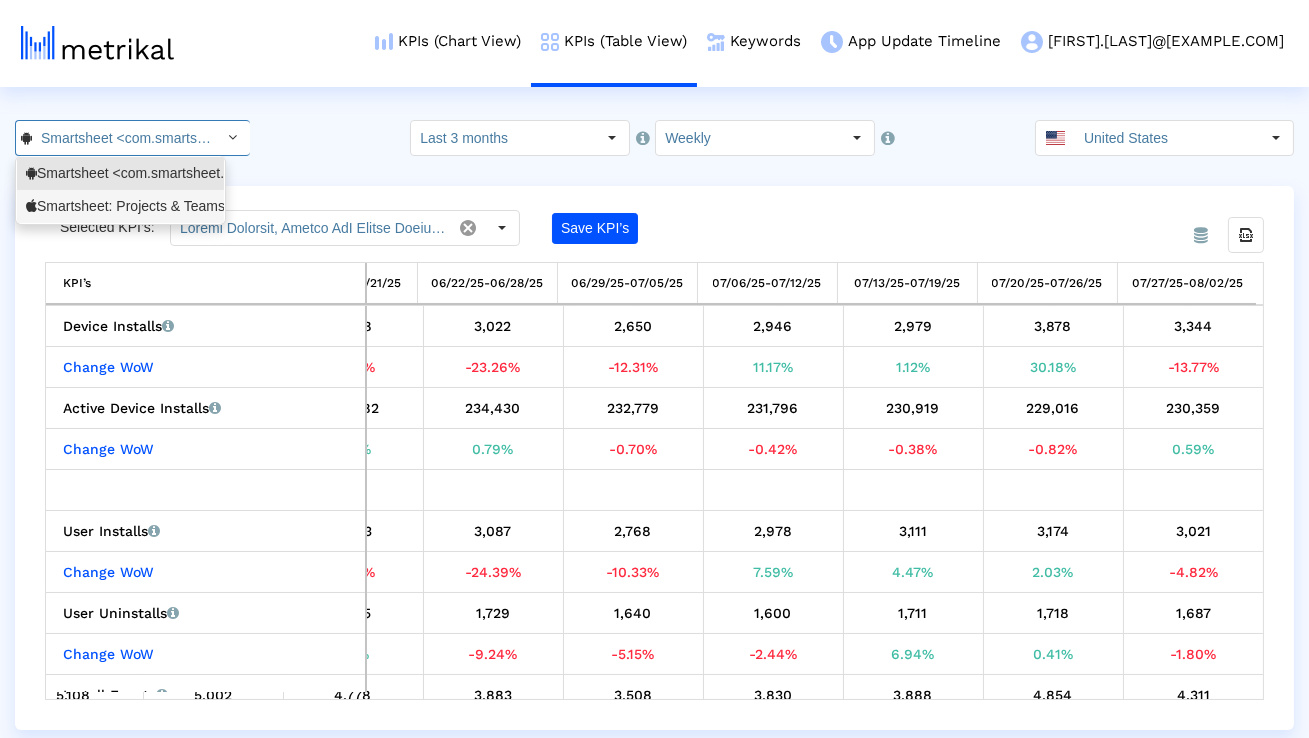 click on "Smartsheet: Projects & Teams <568421135>" at bounding box center [120, 206] 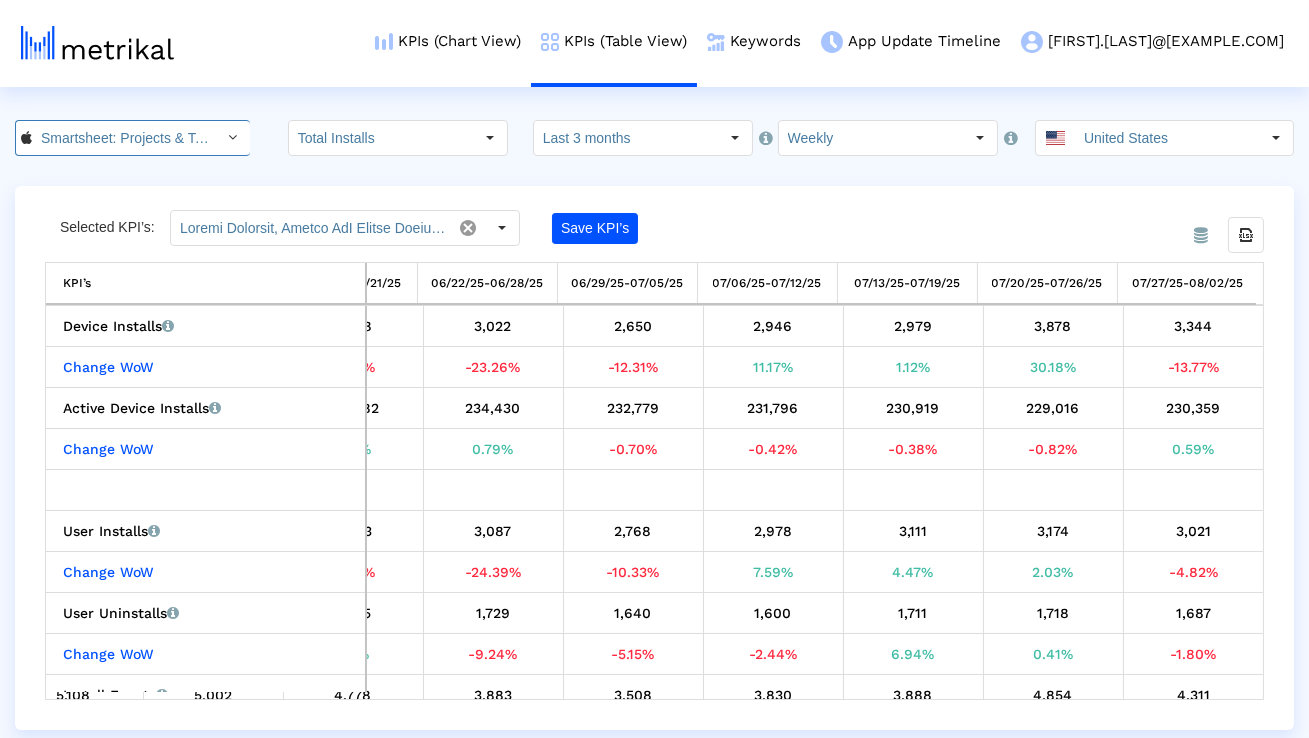 scroll, scrollTop: 0, scrollLeft: 140, axis: horizontal 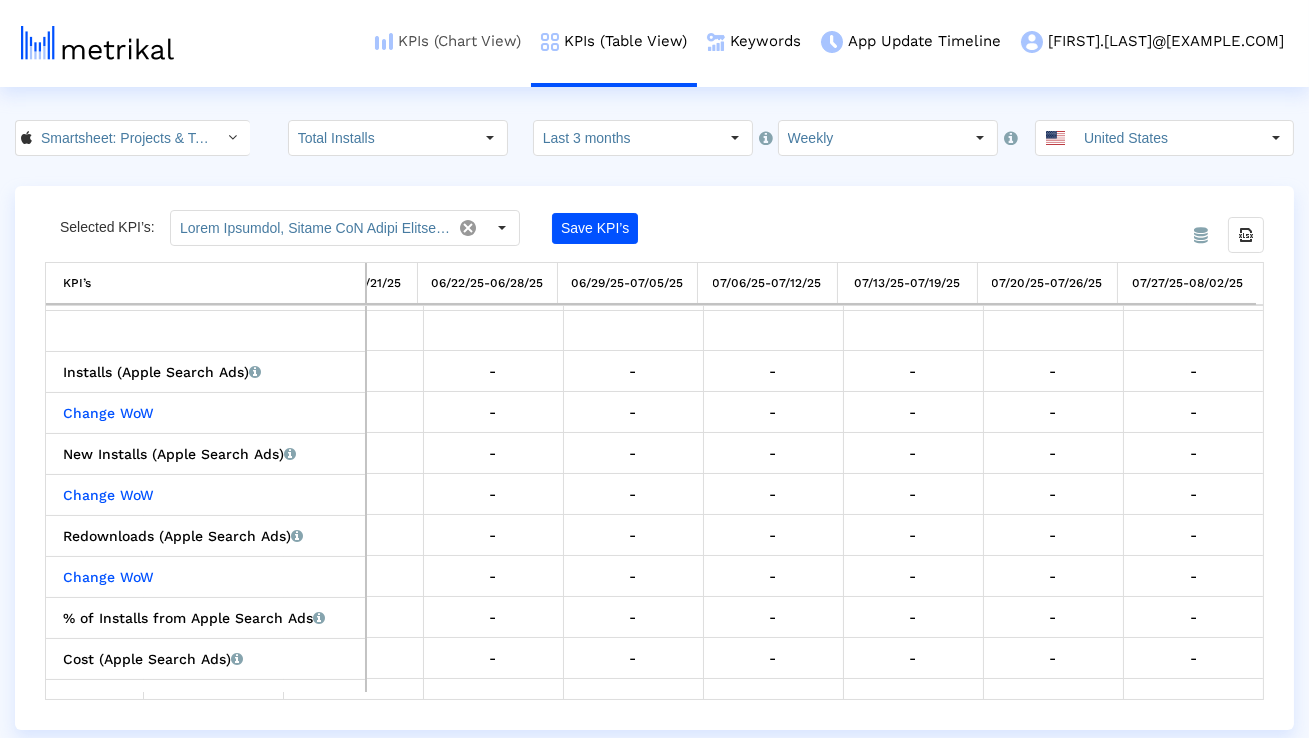 click on "KPIs (Chart View)" at bounding box center [448, 41] 